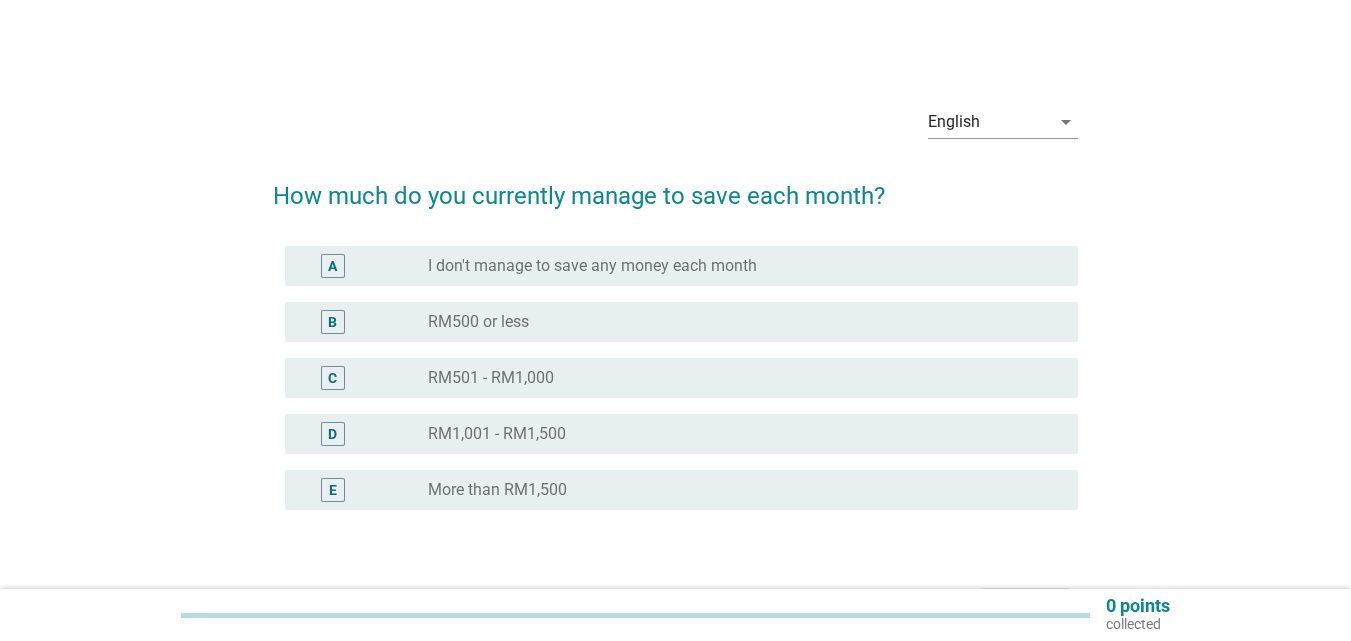 scroll, scrollTop: 0, scrollLeft: 0, axis: both 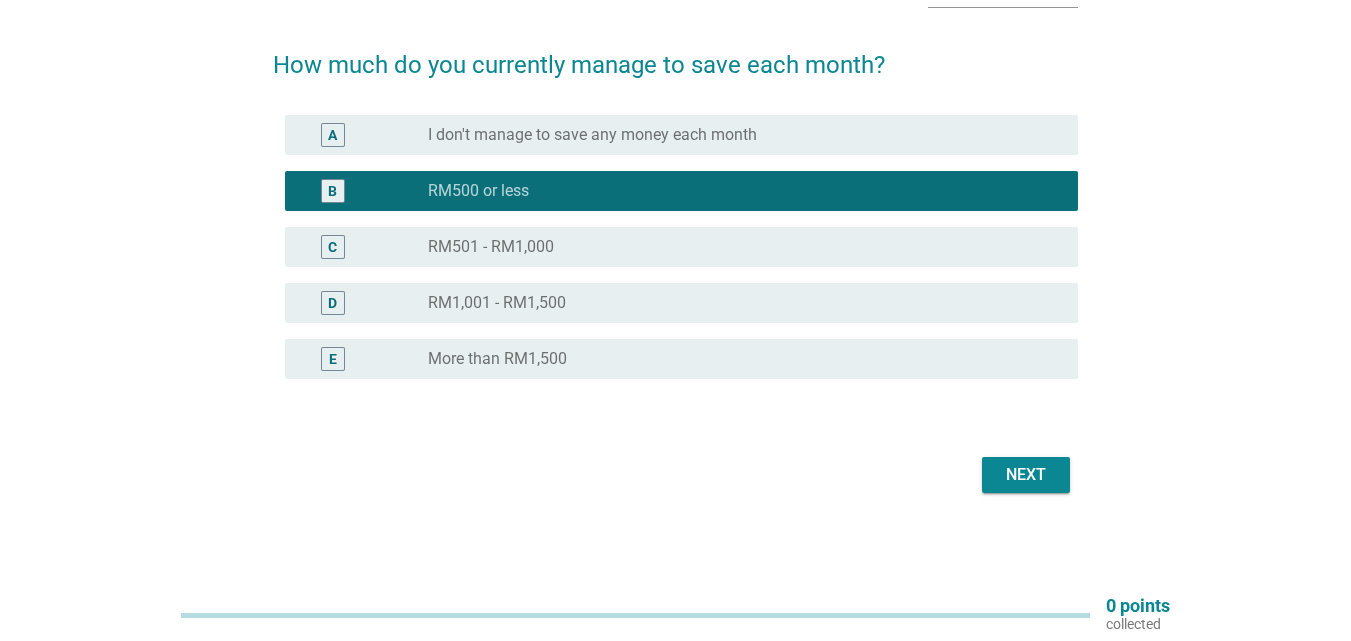 click on "Next" at bounding box center [1026, 475] 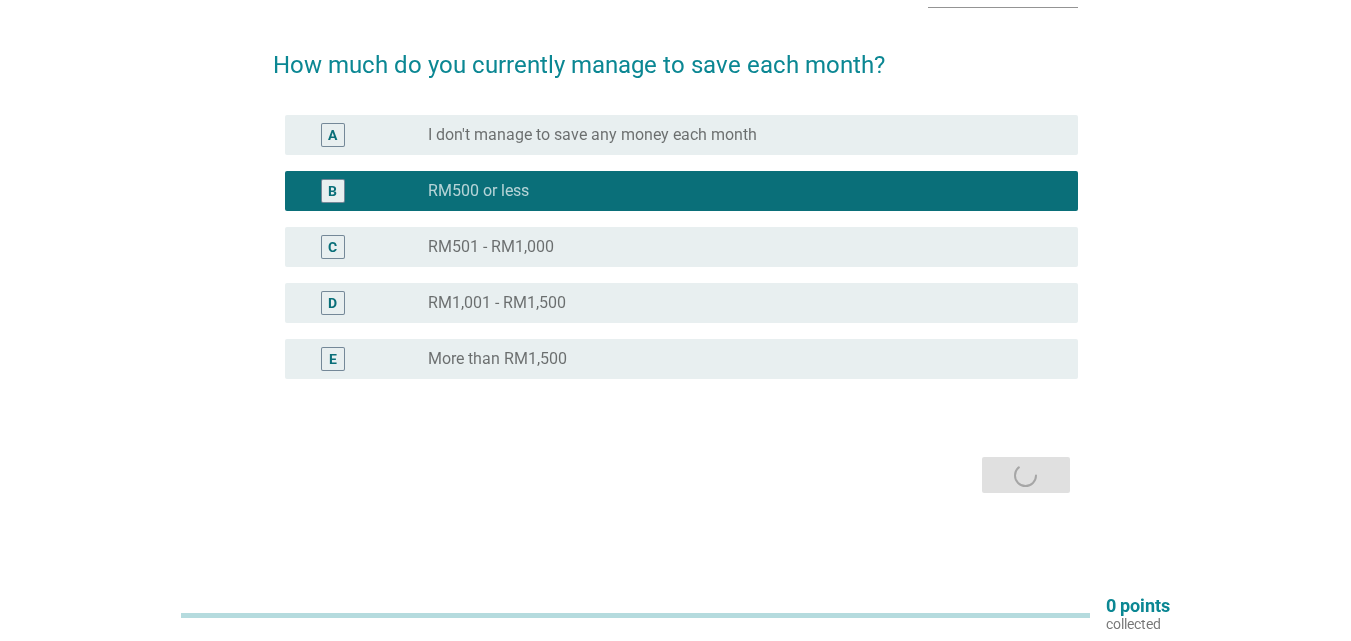 scroll, scrollTop: 0, scrollLeft: 0, axis: both 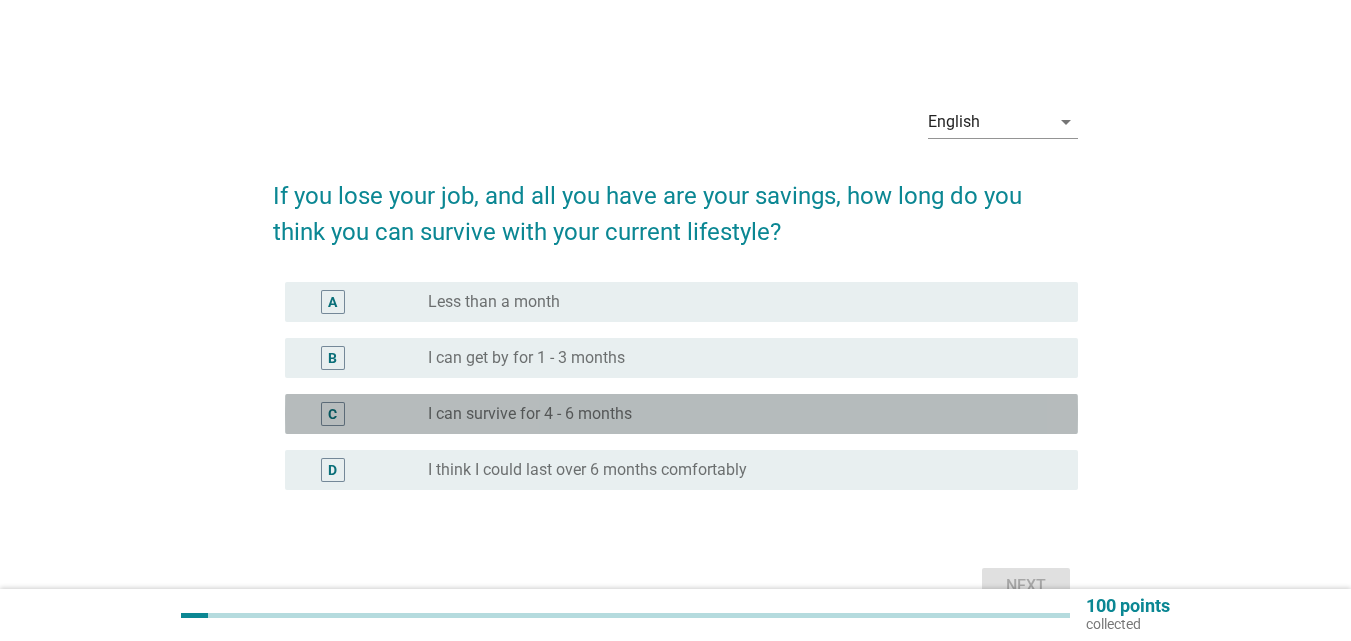 click on "C     radio_button_unchecked I can survive for 4 - 6 months" at bounding box center [681, 414] 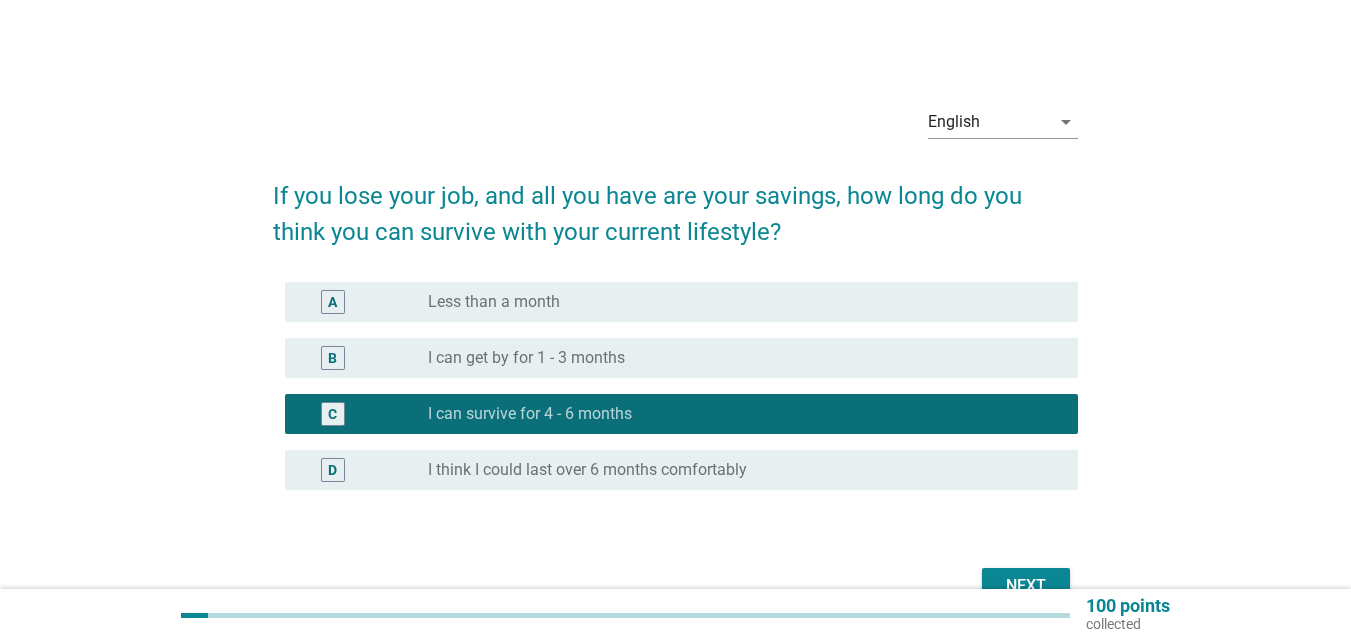 click on "Next" at bounding box center (1026, 586) 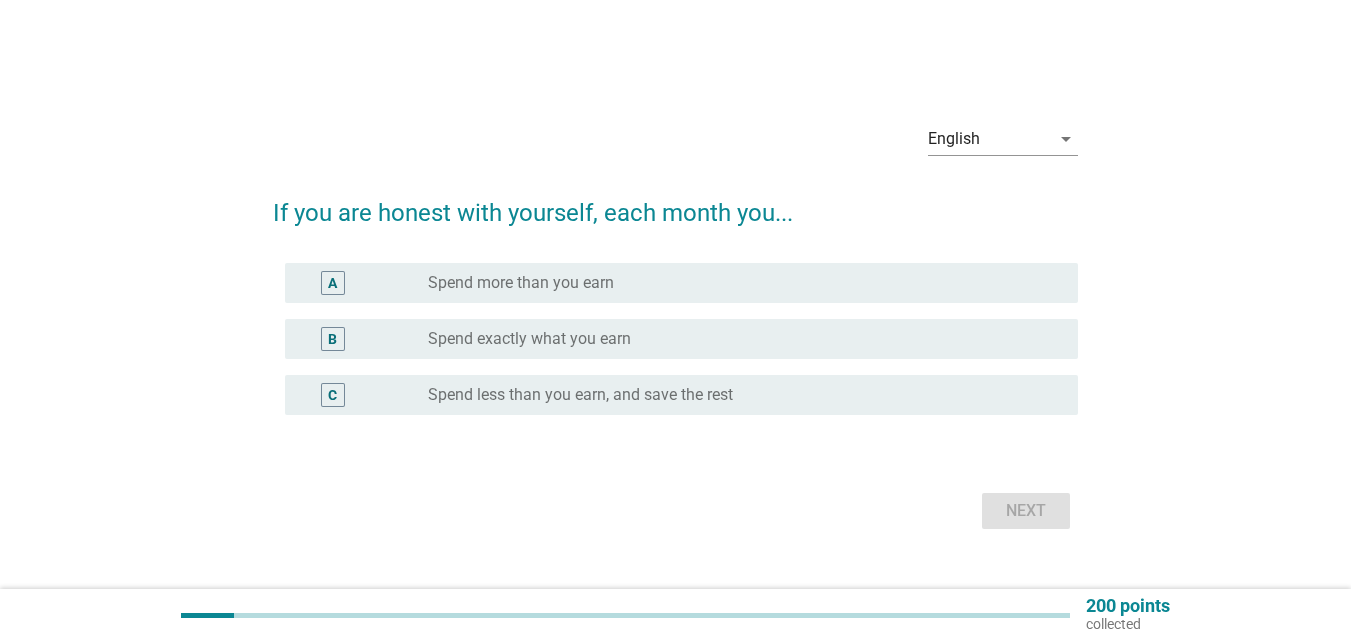 click on "radio_button_unchecked Spend less than you earn, and save the rest" at bounding box center [737, 395] 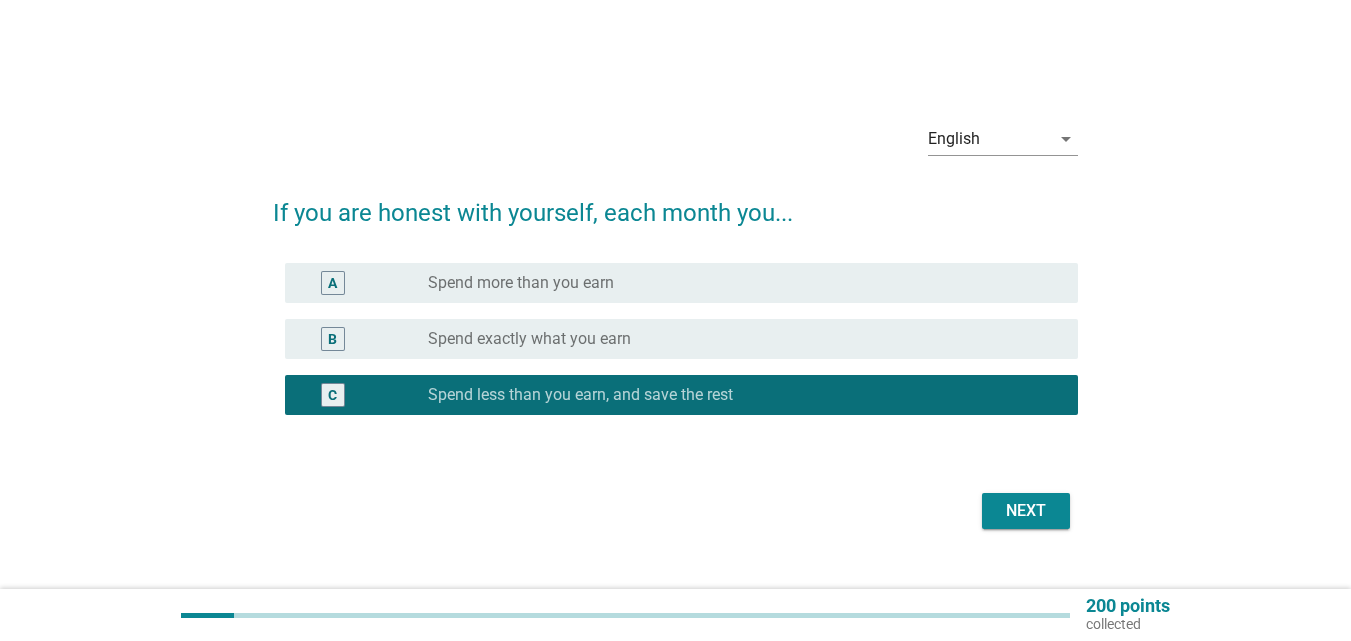 click on "Next" at bounding box center [1026, 511] 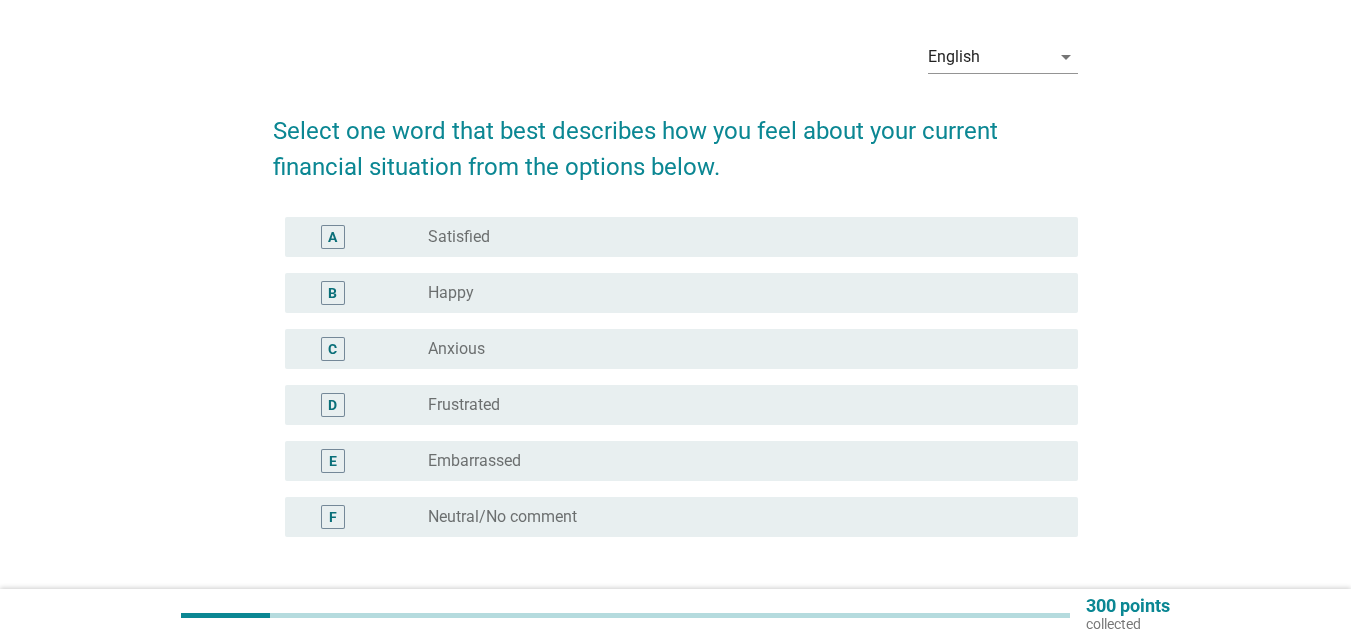 scroll, scrollTop: 100, scrollLeft: 0, axis: vertical 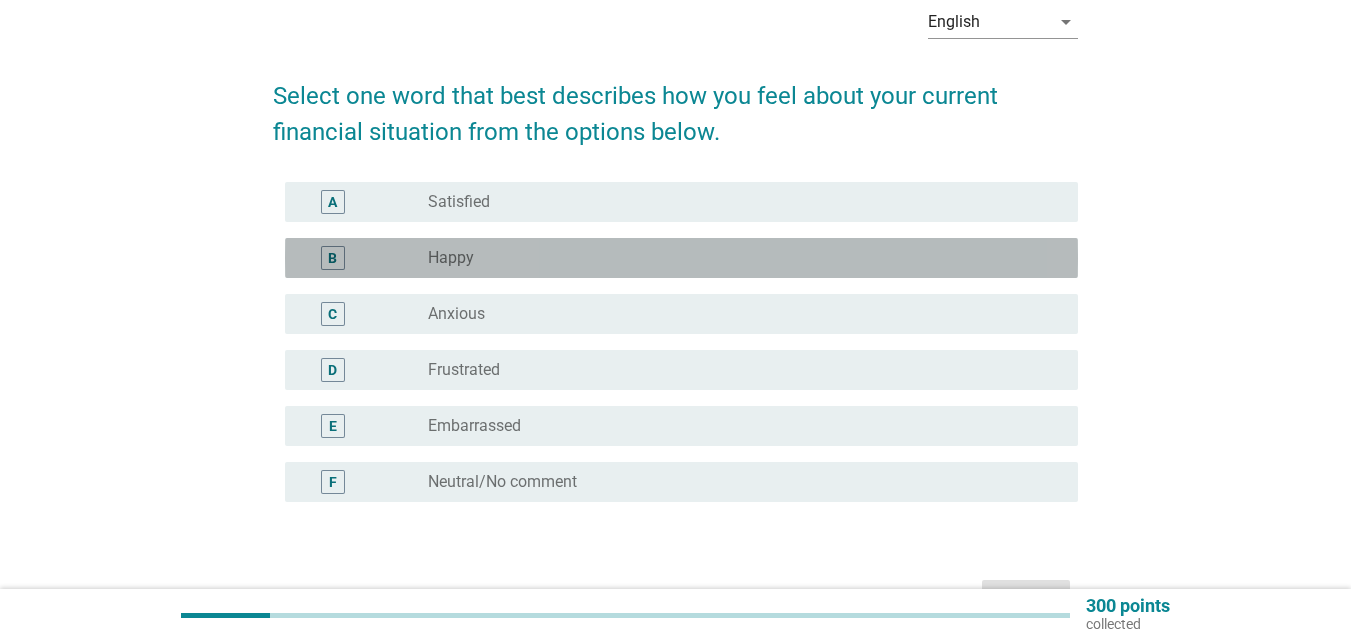 click on "radio_button_unchecked Happy" at bounding box center [737, 258] 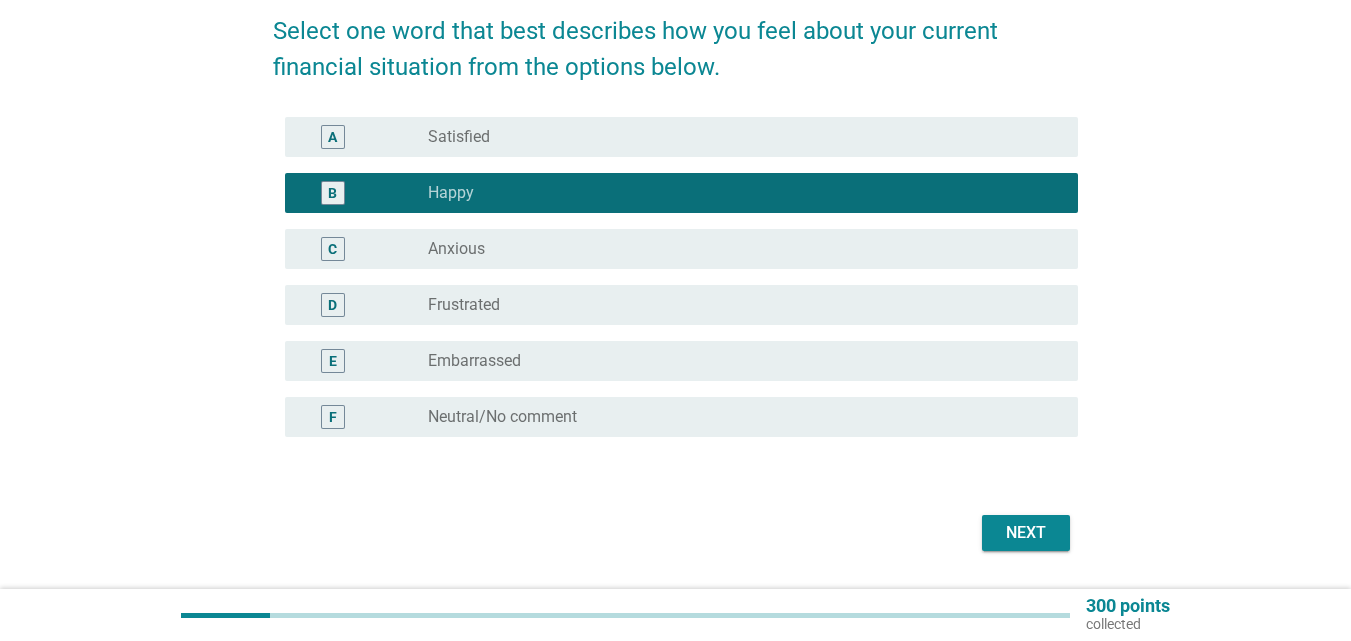 scroll, scrollTop: 200, scrollLeft: 0, axis: vertical 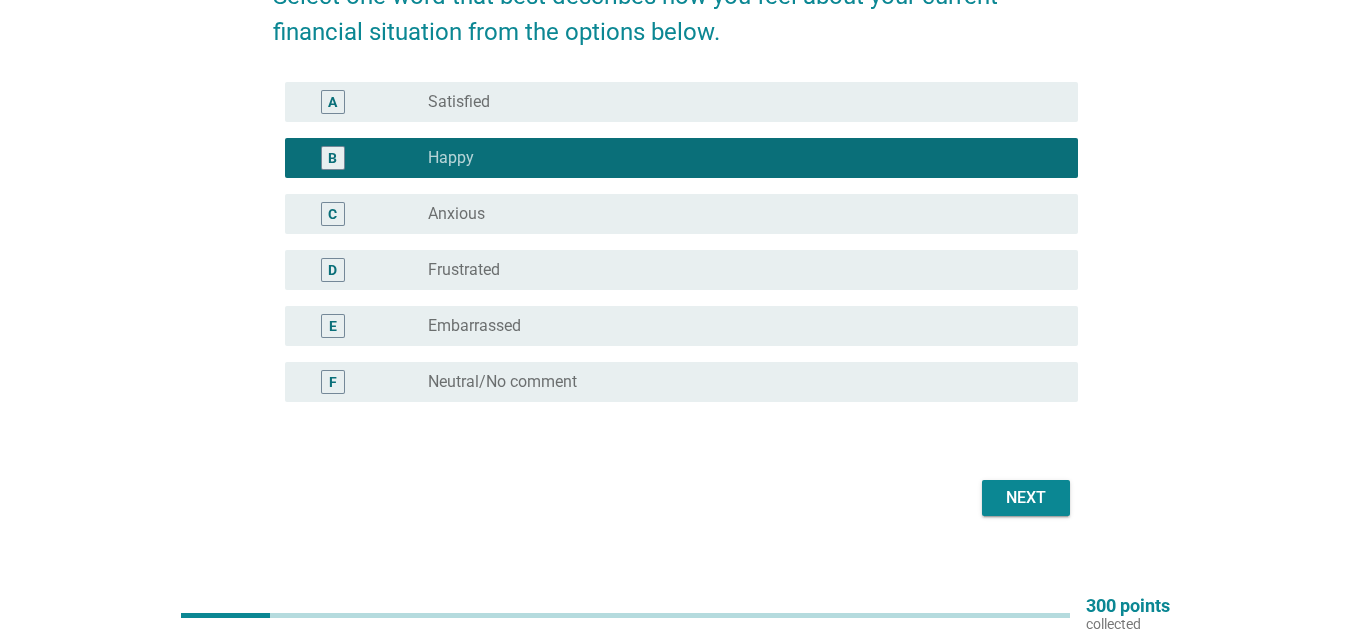 click on "Next" at bounding box center (1026, 498) 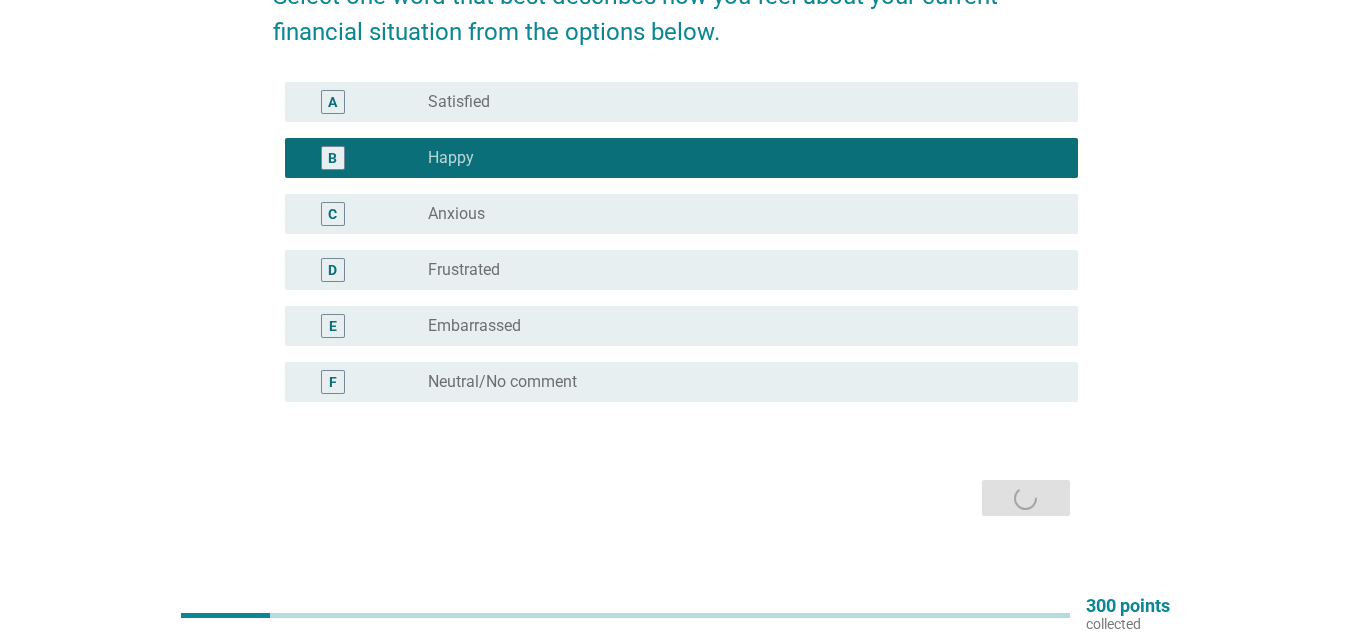 scroll, scrollTop: 0, scrollLeft: 0, axis: both 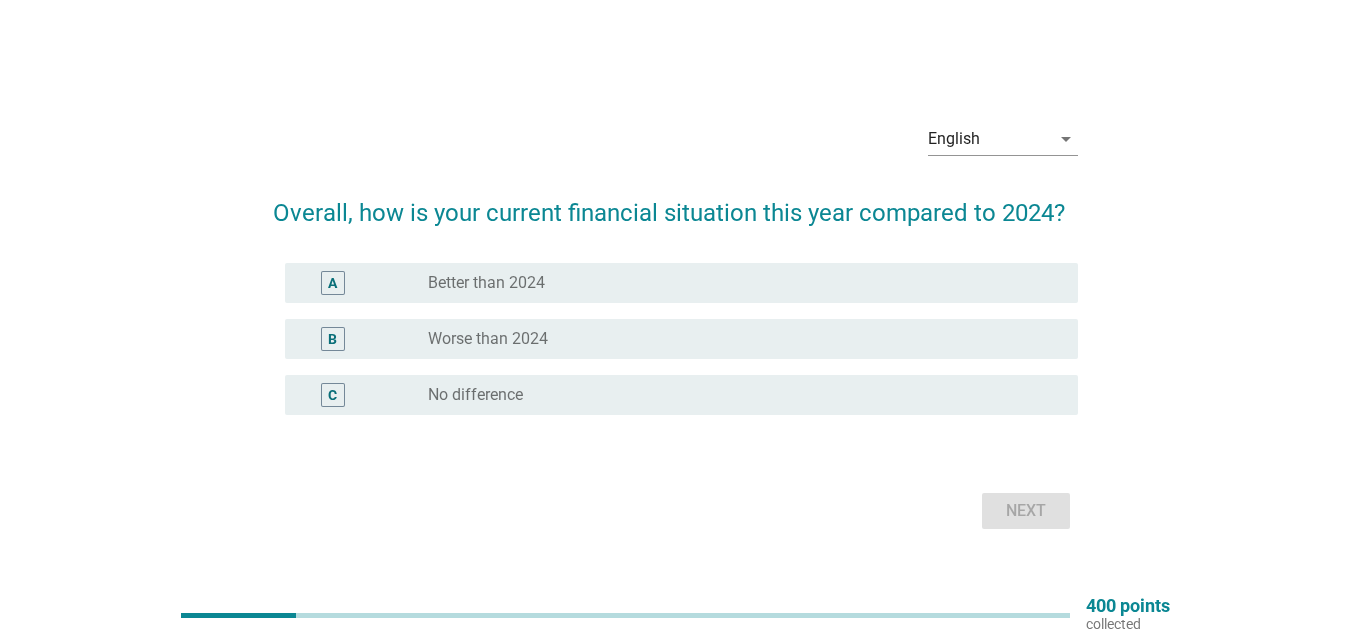 click on "radio_button_unchecked Better than 2024" at bounding box center (737, 283) 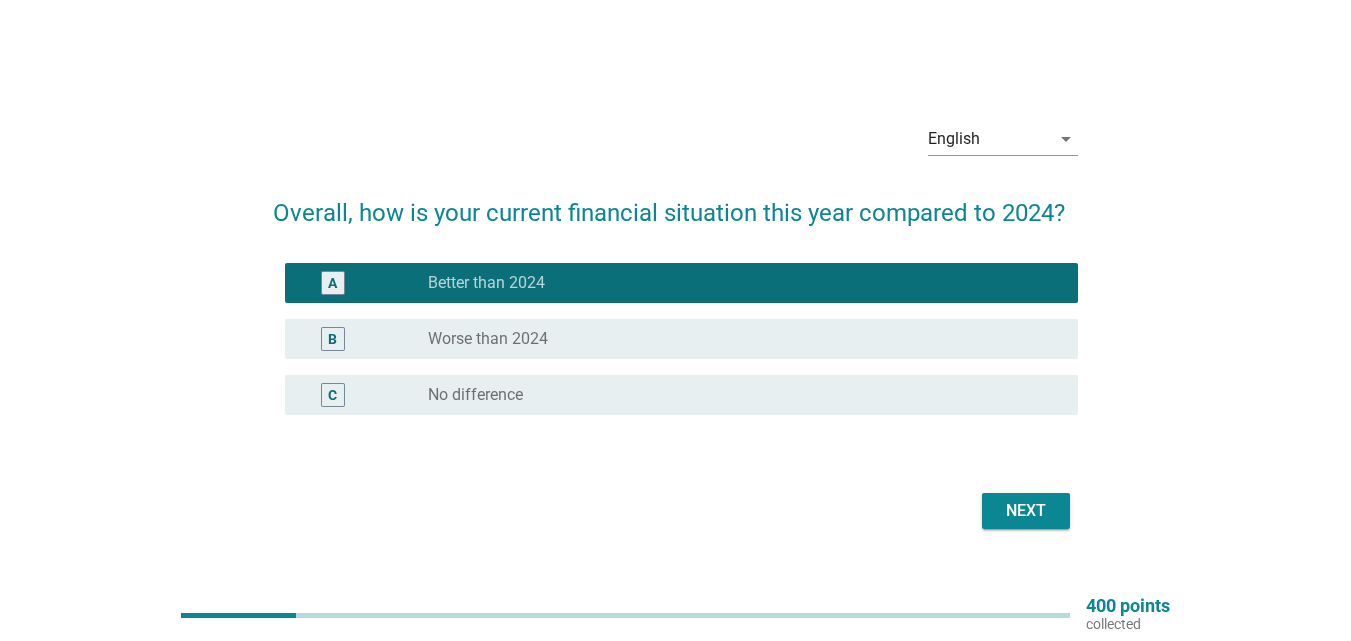 click on "Next" at bounding box center (1026, 511) 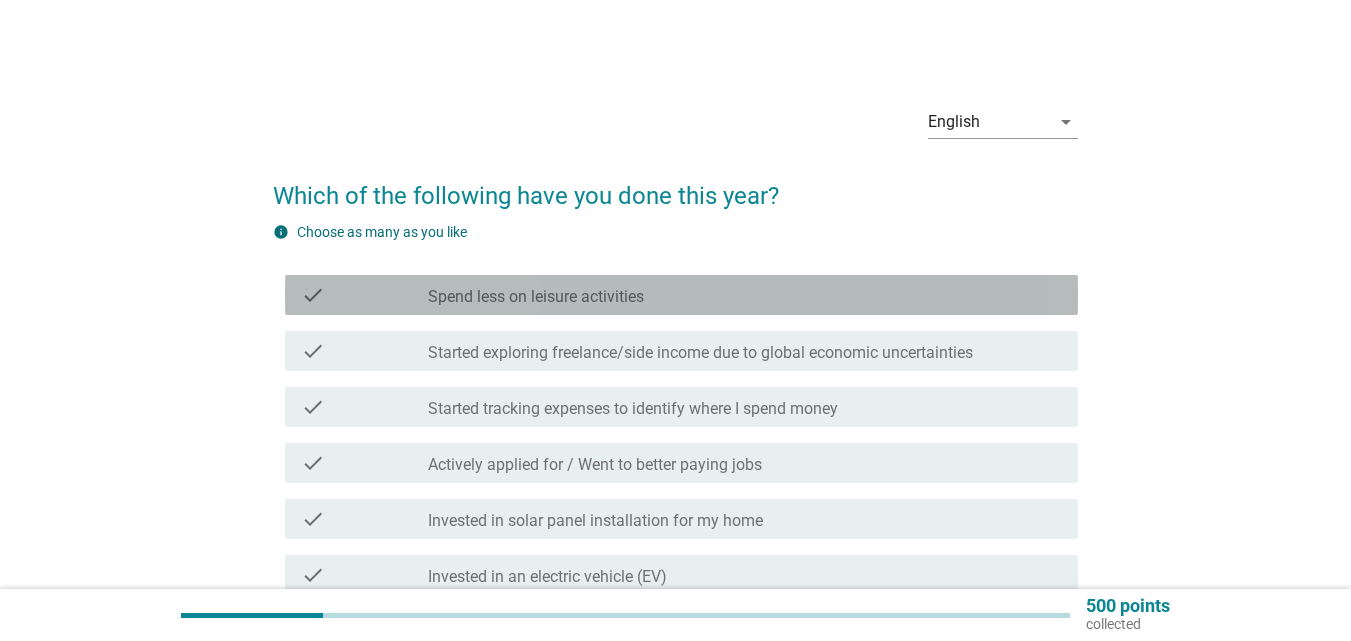 click on "check_box_outline_blank Spend less on leisure activities" at bounding box center (745, 295) 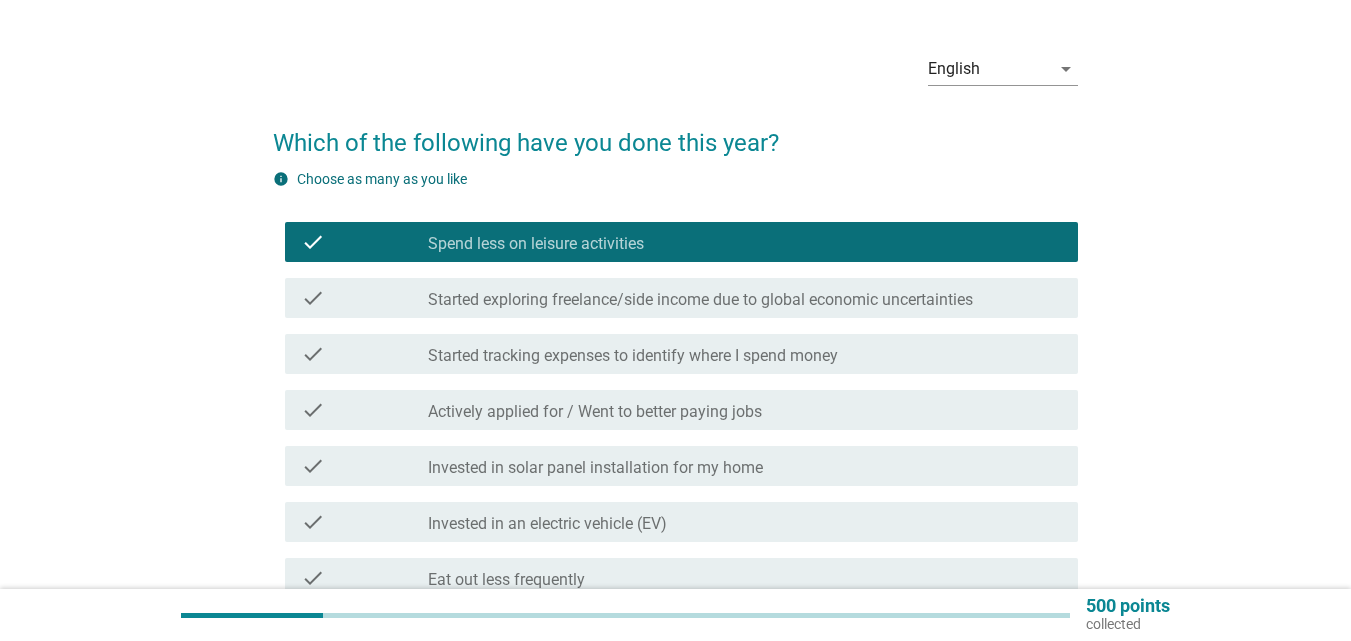 scroll, scrollTop: 100, scrollLeft: 0, axis: vertical 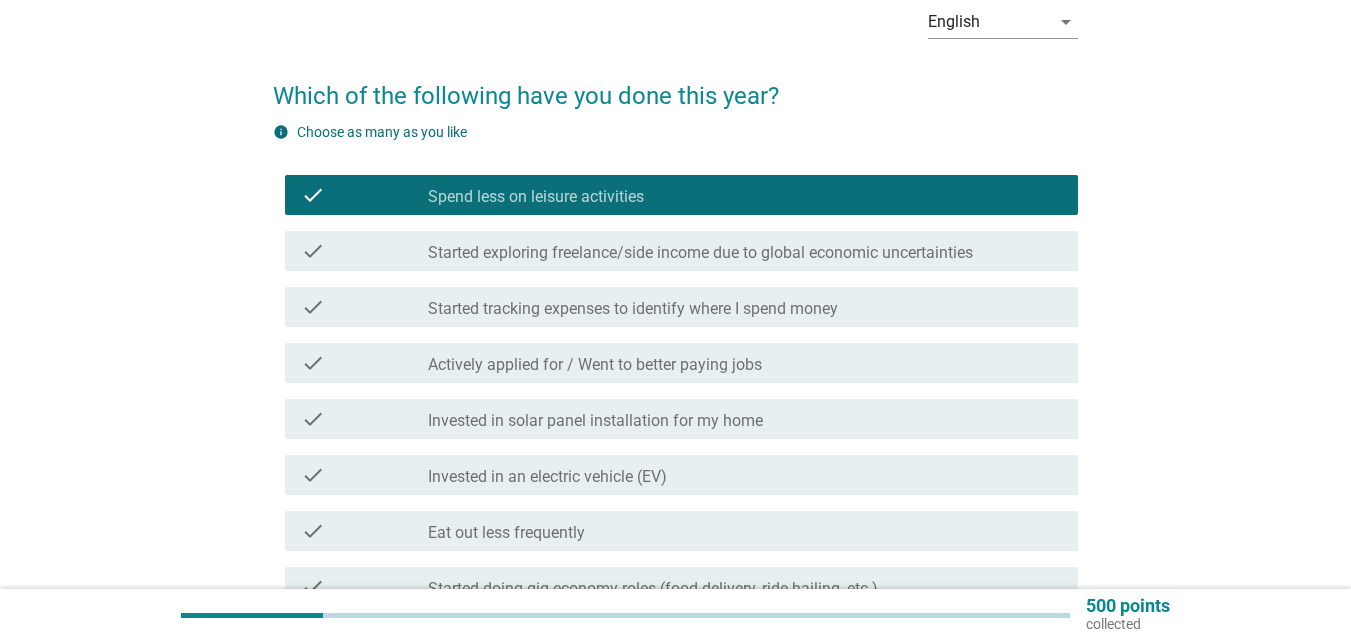 click on "check     check_box_outline_blank Started exploring freelance/side income due to global economic uncertainties" at bounding box center (681, 251) 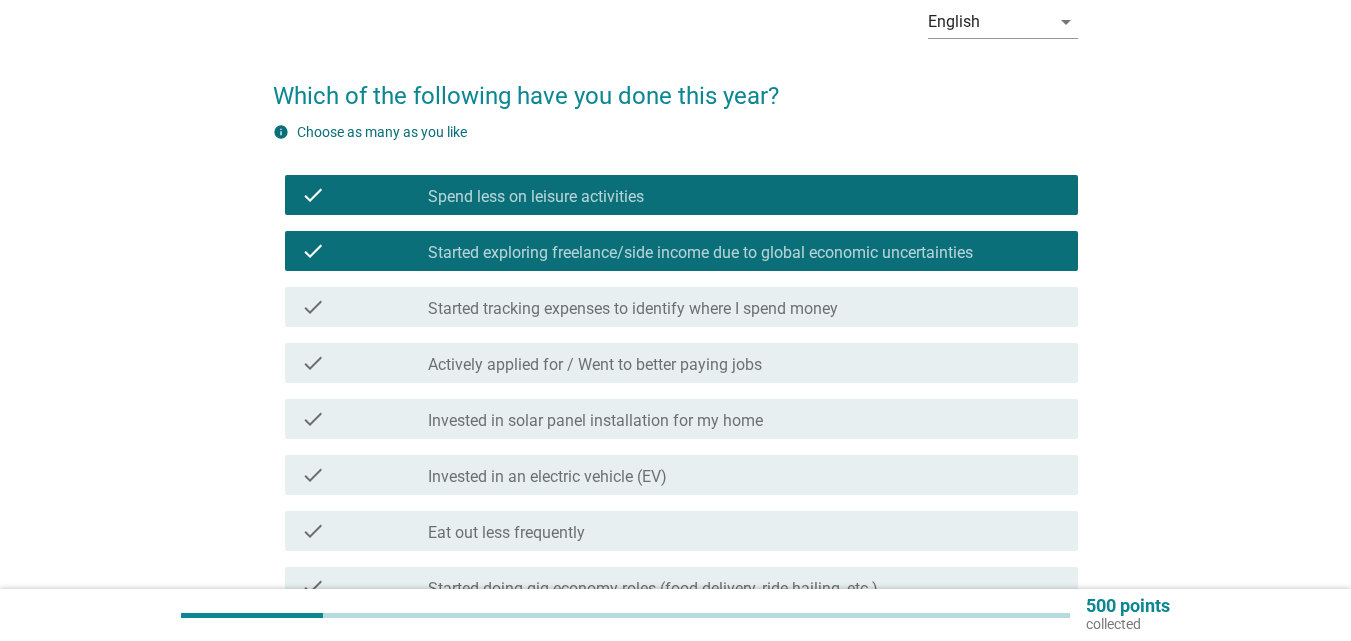 click on "check     check_box_outline_blank Actively applied for / Went to better paying jobs" at bounding box center [675, 363] 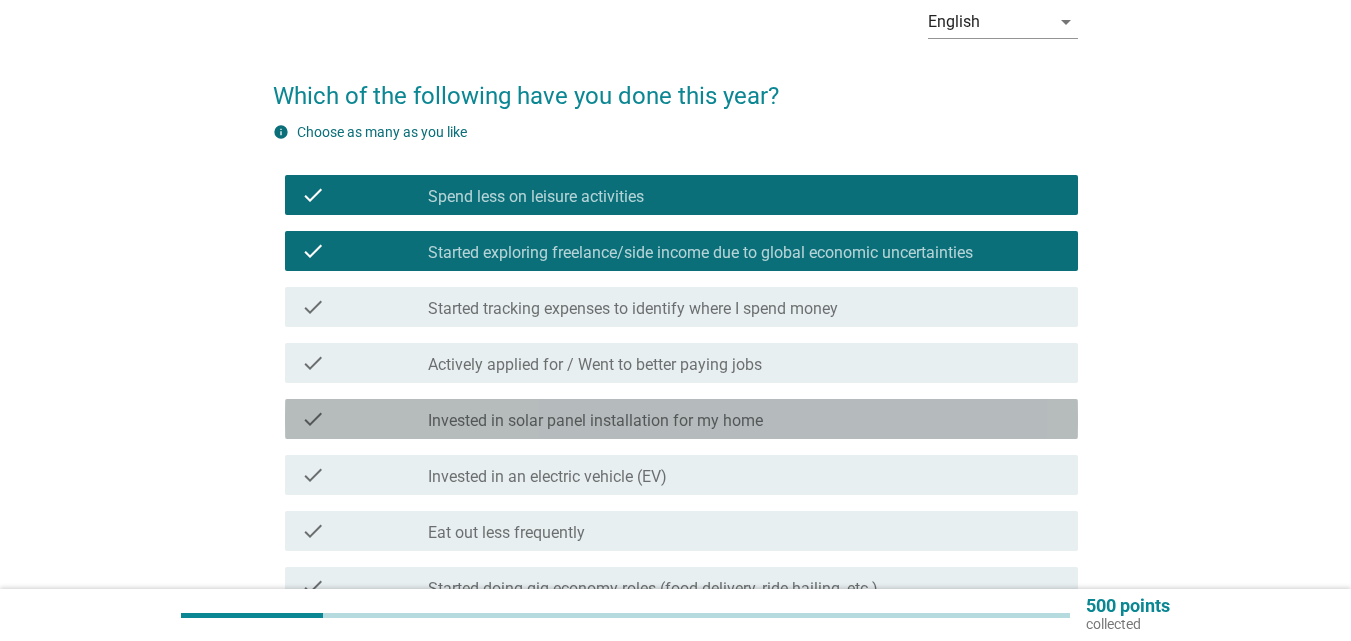 click on "Invested in solar panel installation for my home" at bounding box center (595, 421) 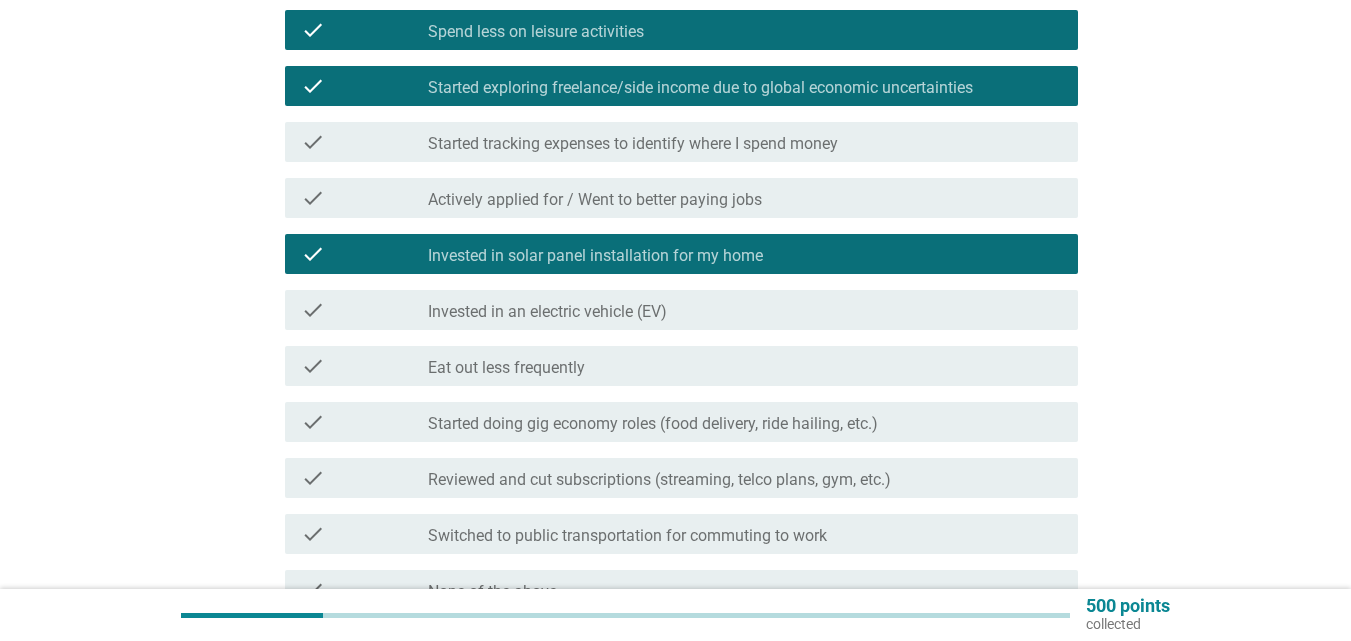 scroll, scrollTop: 300, scrollLeft: 0, axis: vertical 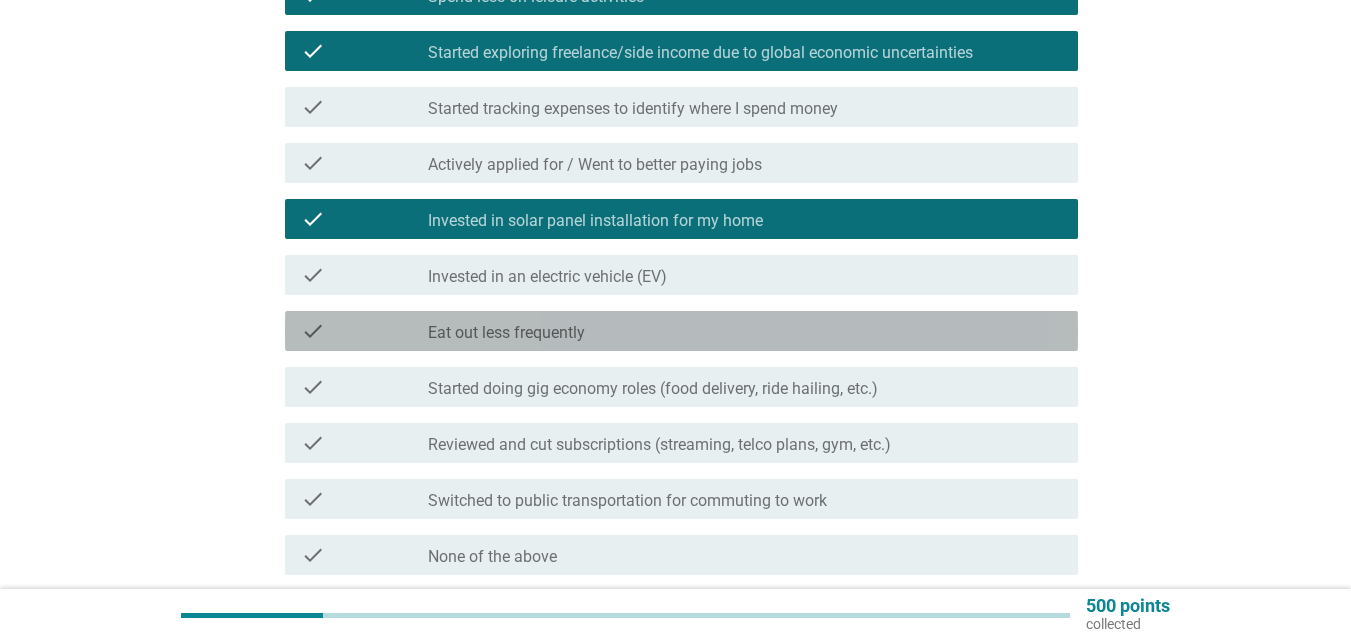 click on "check_box_outline_blank Eat out less frequently" at bounding box center (745, 331) 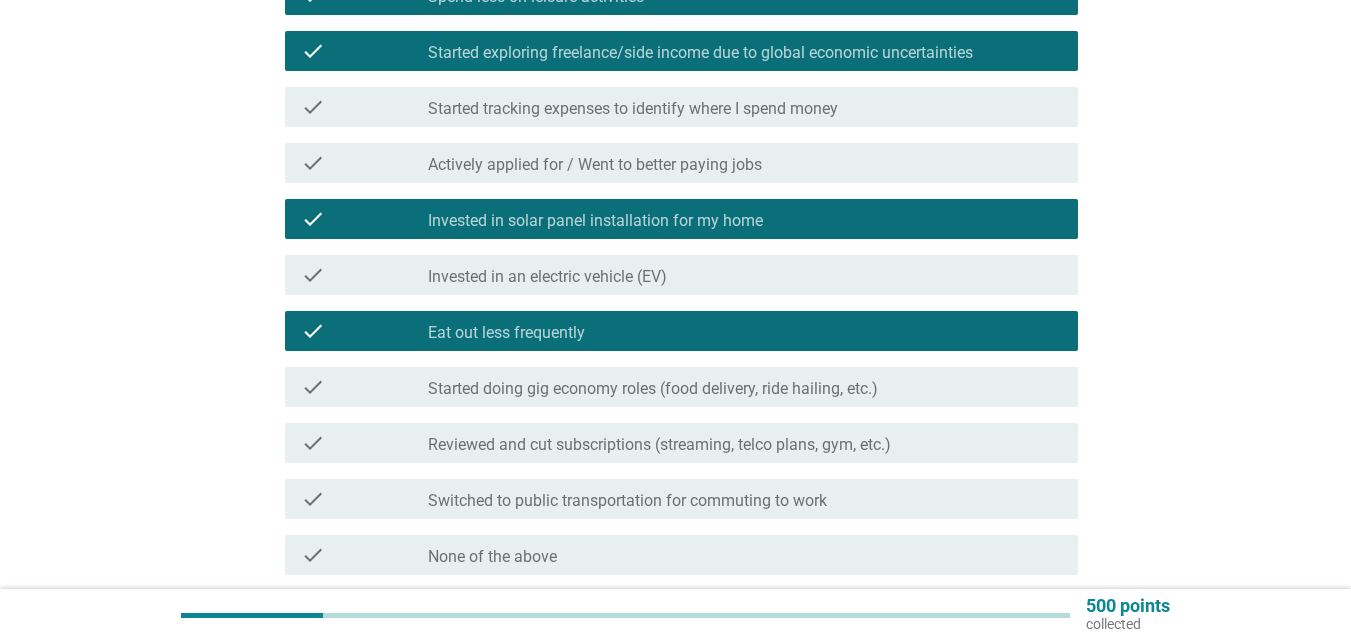 scroll, scrollTop: 400, scrollLeft: 0, axis: vertical 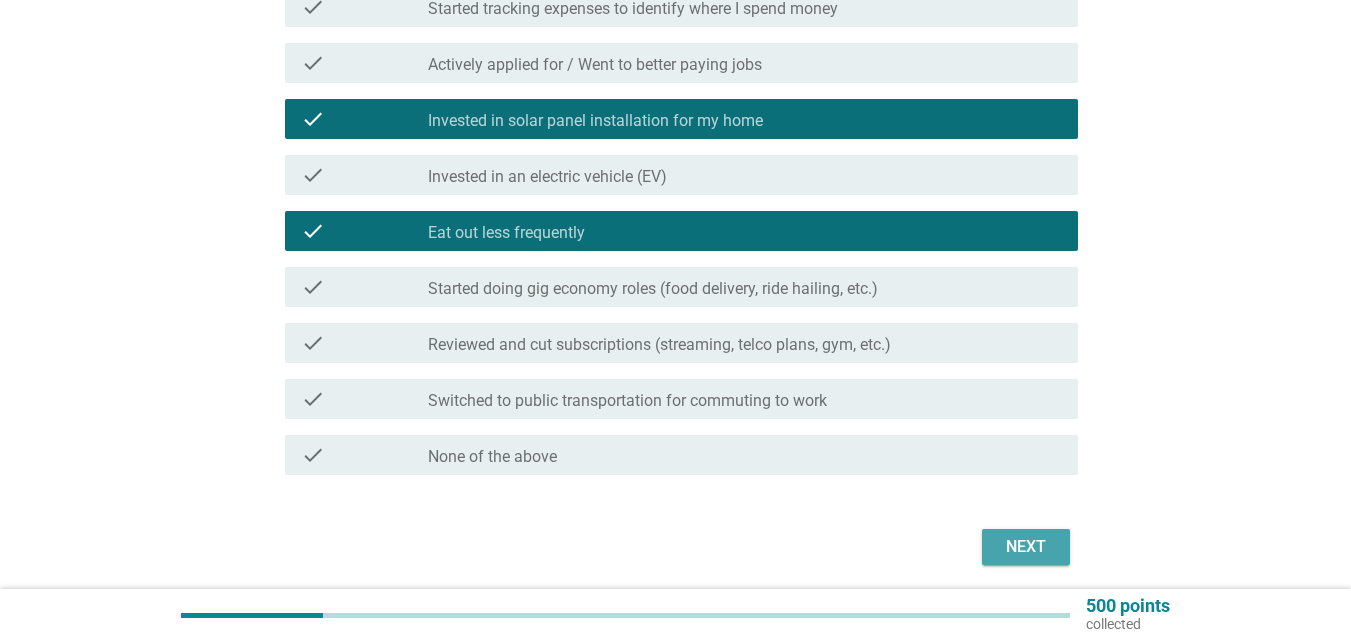 click on "Next" at bounding box center (1026, 547) 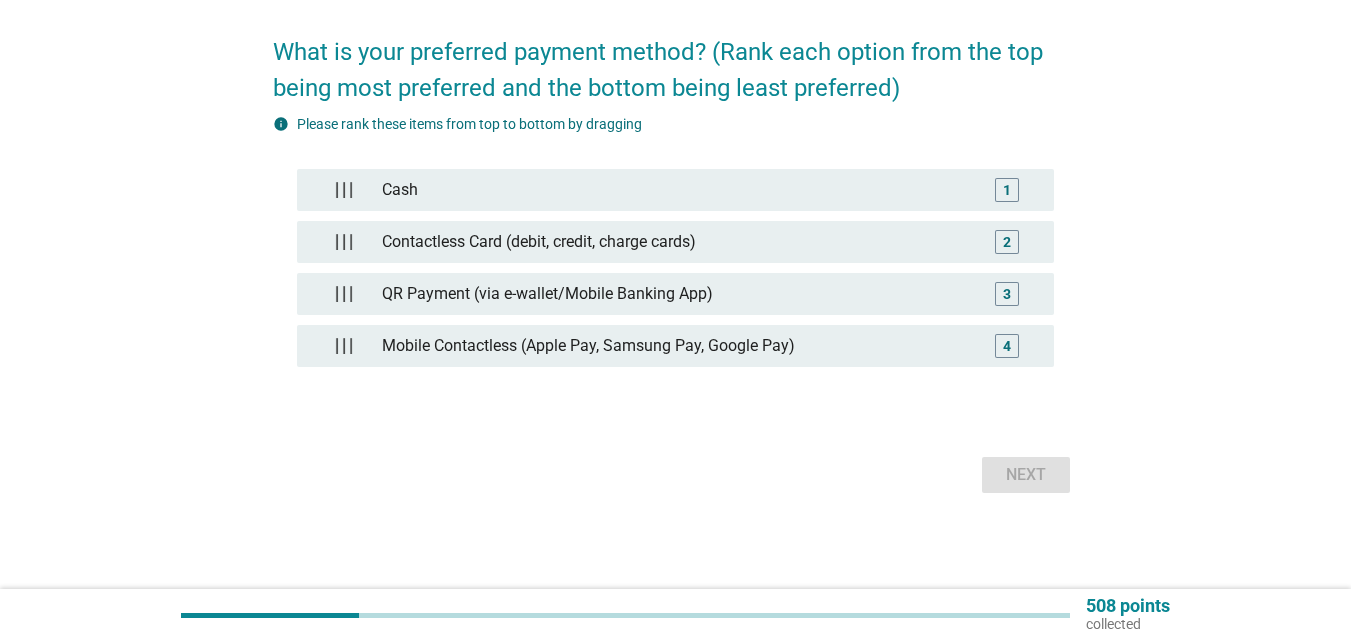 scroll, scrollTop: 0, scrollLeft: 0, axis: both 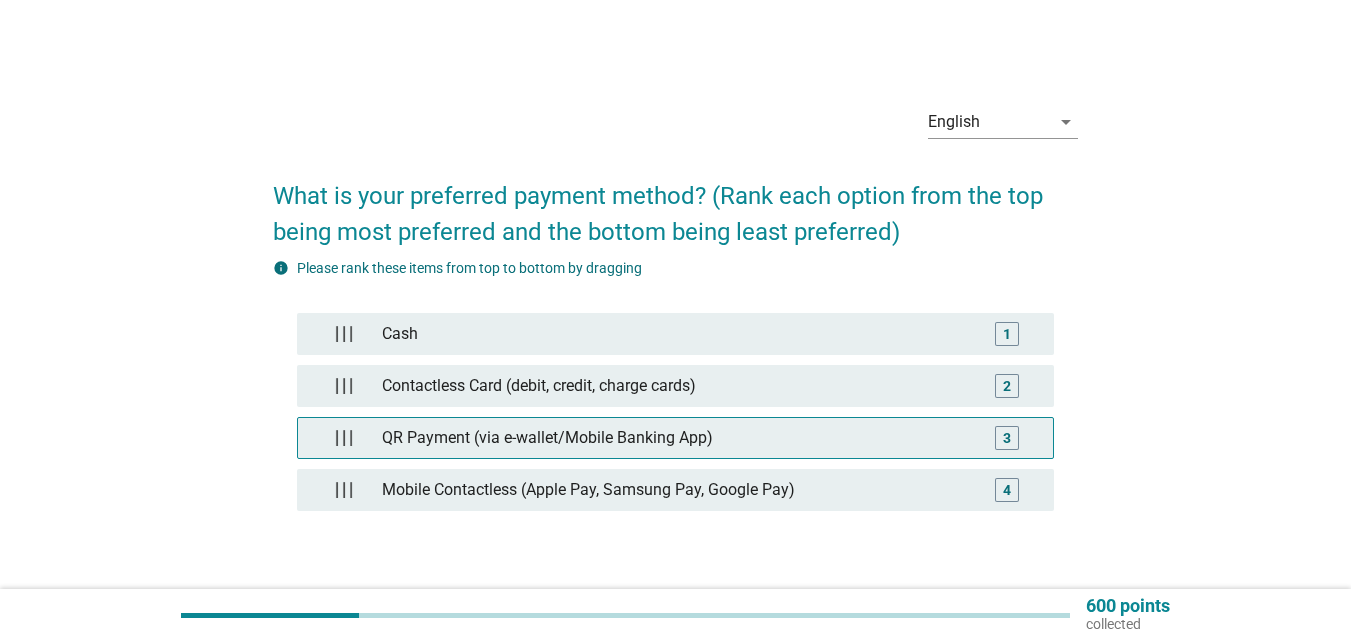click on "QR Payment (via e-wallet/Mobile Banking App)" at bounding box center [675, 438] 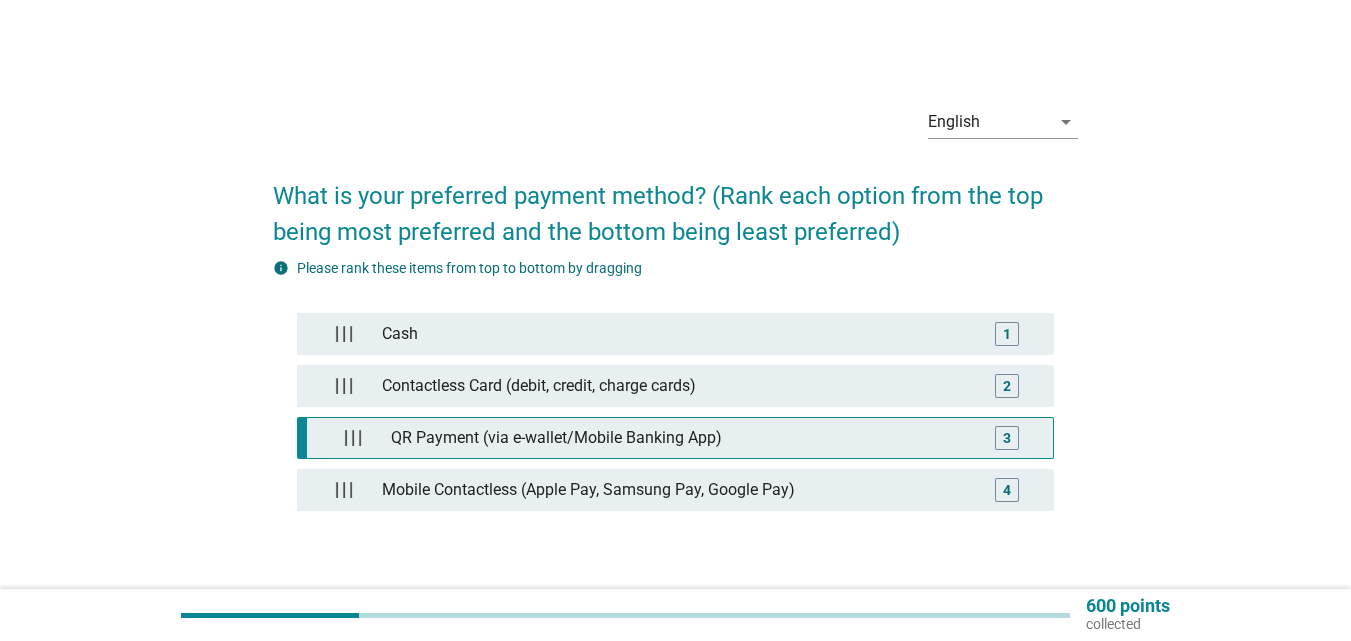 click on "3" at bounding box center [1007, 438] 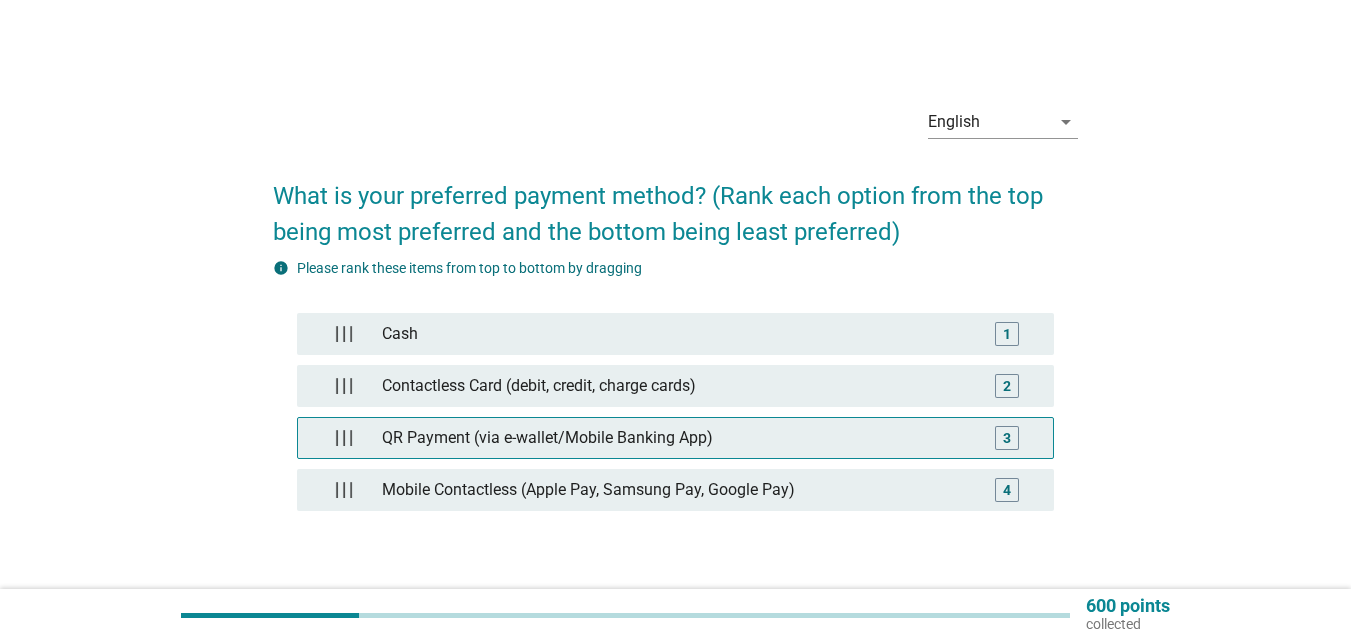 type 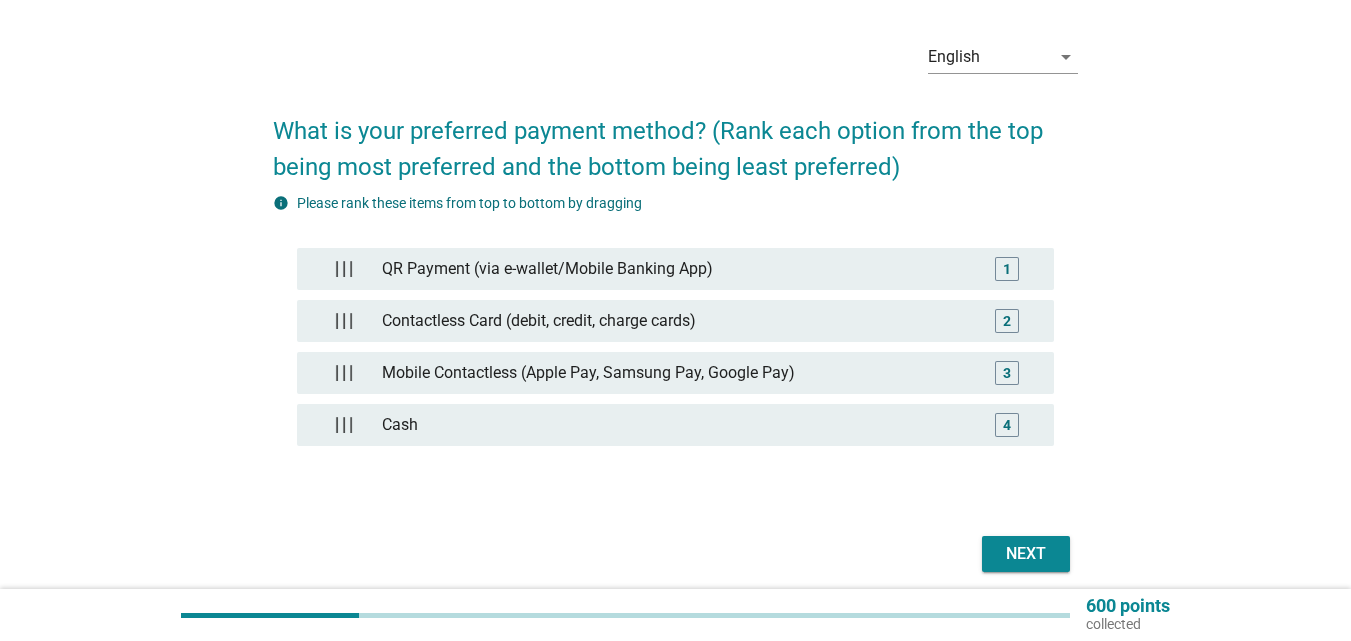 scroll, scrollTop: 100, scrollLeft: 0, axis: vertical 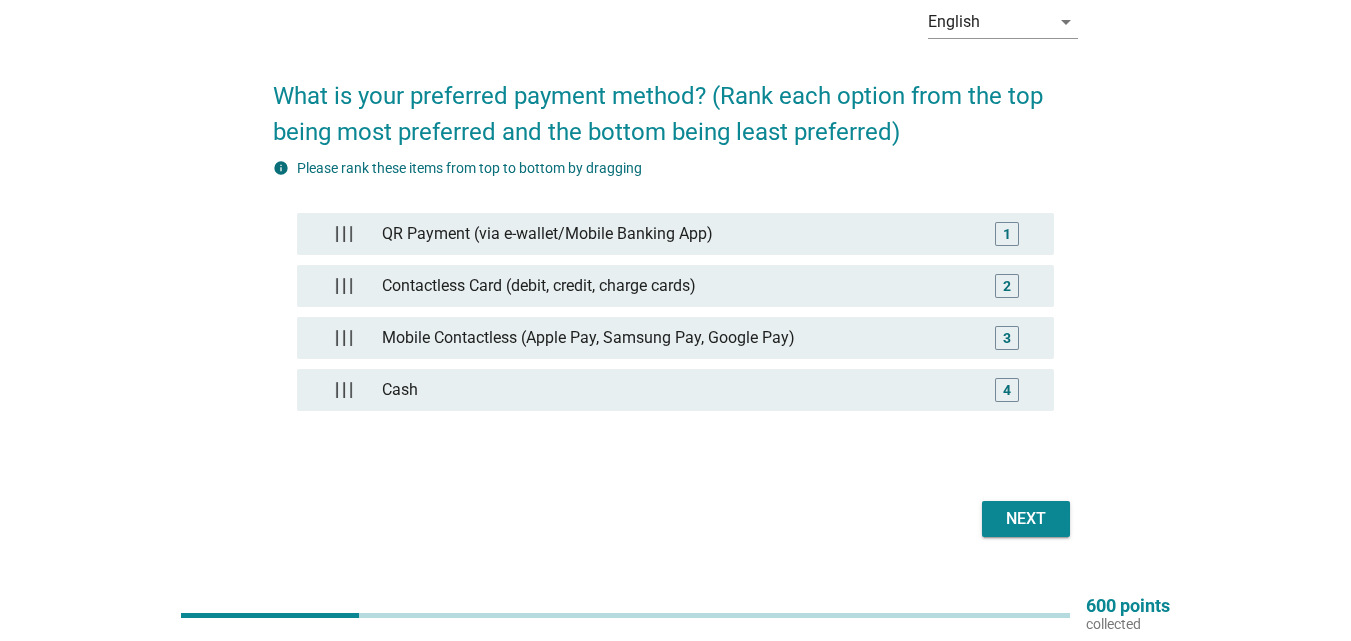 click on "Next" at bounding box center (1026, 519) 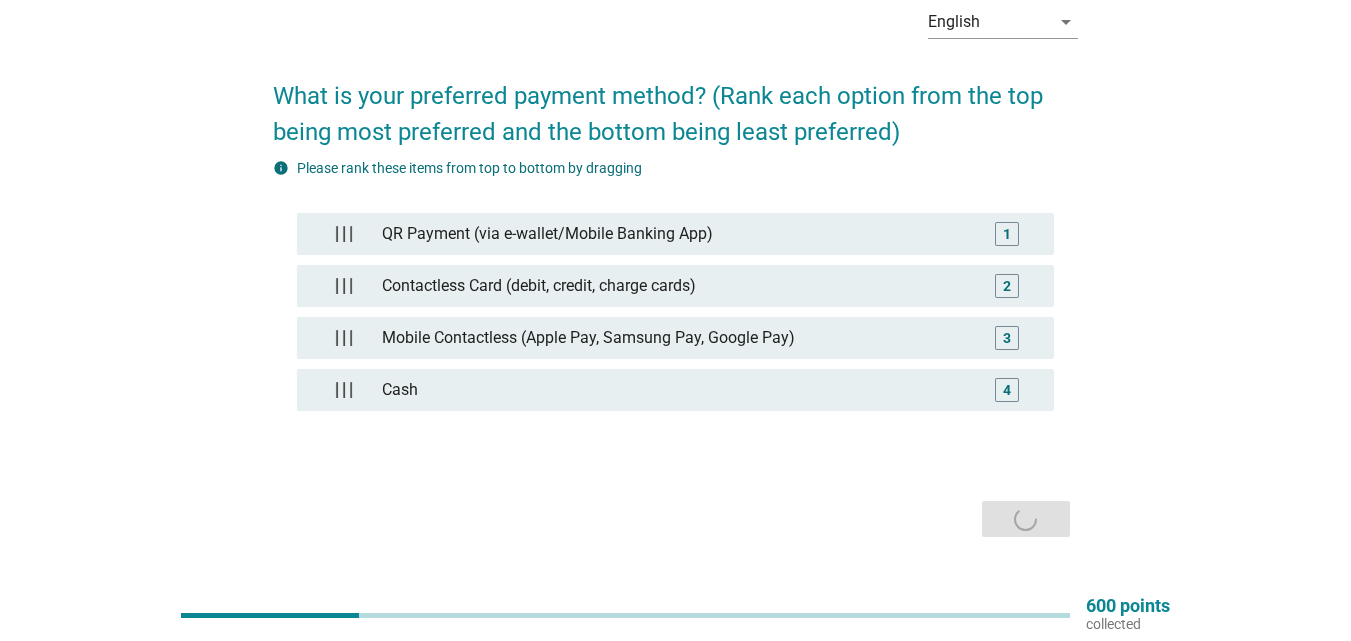 scroll, scrollTop: 0, scrollLeft: 0, axis: both 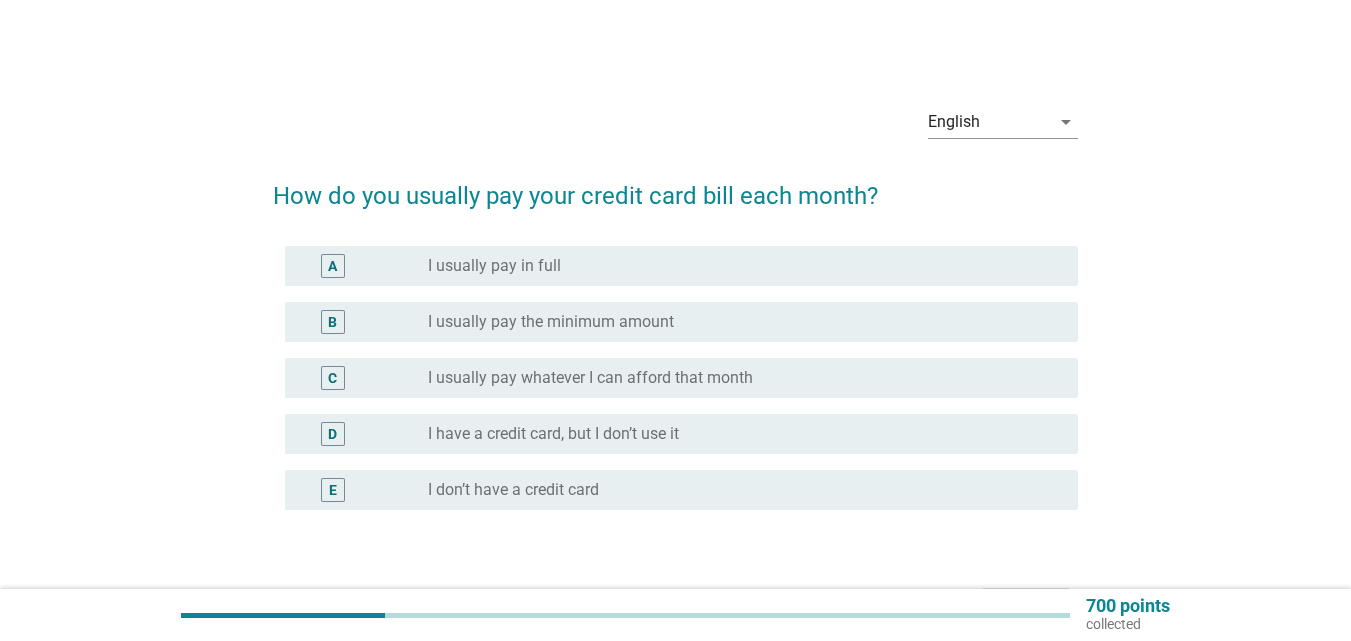 click on "radio_button_unchecked I don’t have a credit card" at bounding box center (737, 490) 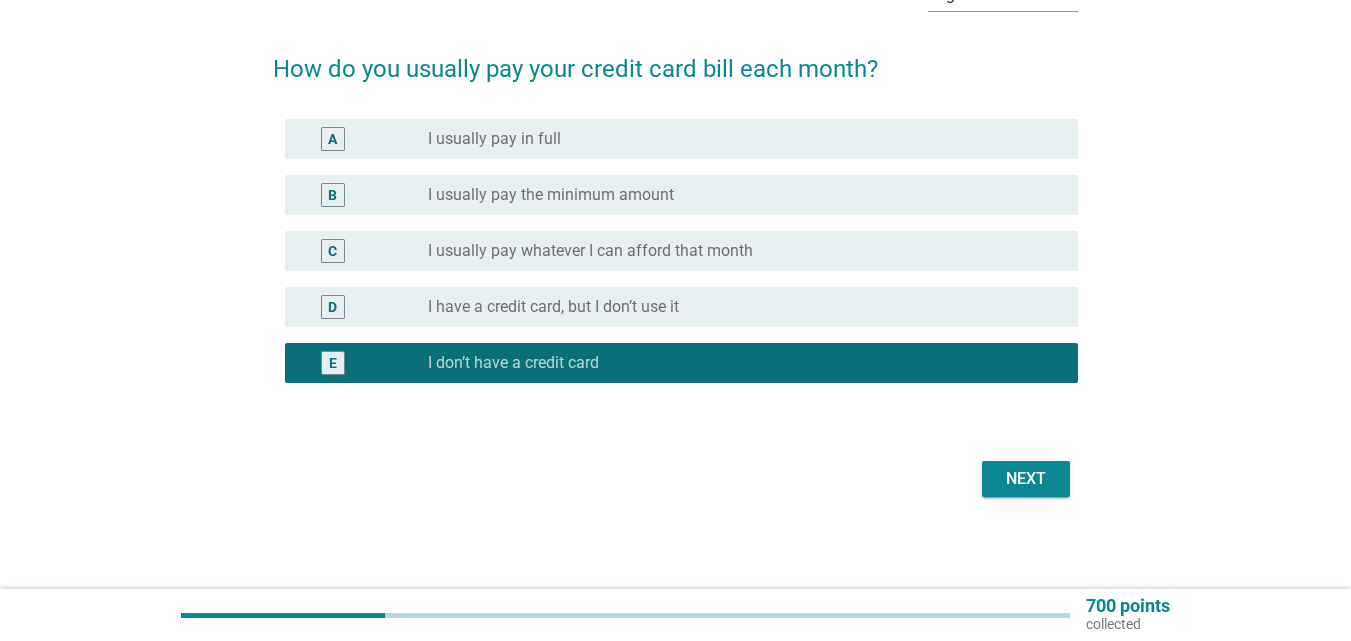 scroll, scrollTop: 131, scrollLeft: 0, axis: vertical 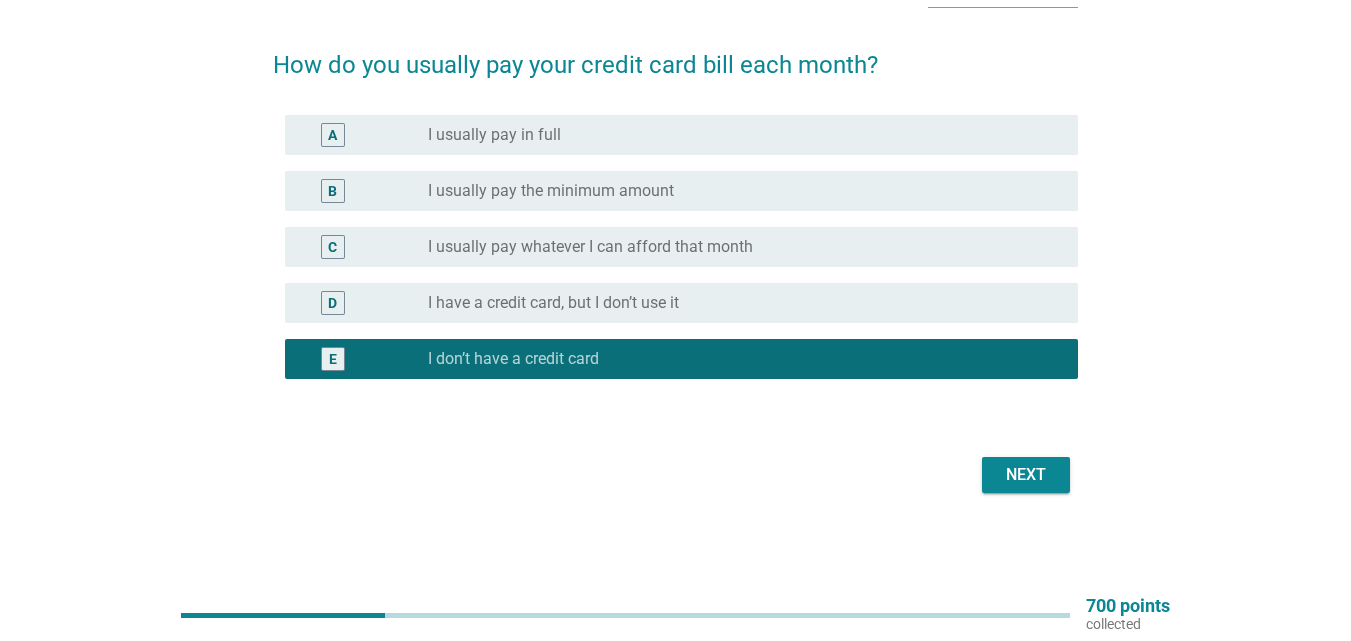 click on "Next" at bounding box center [1026, 475] 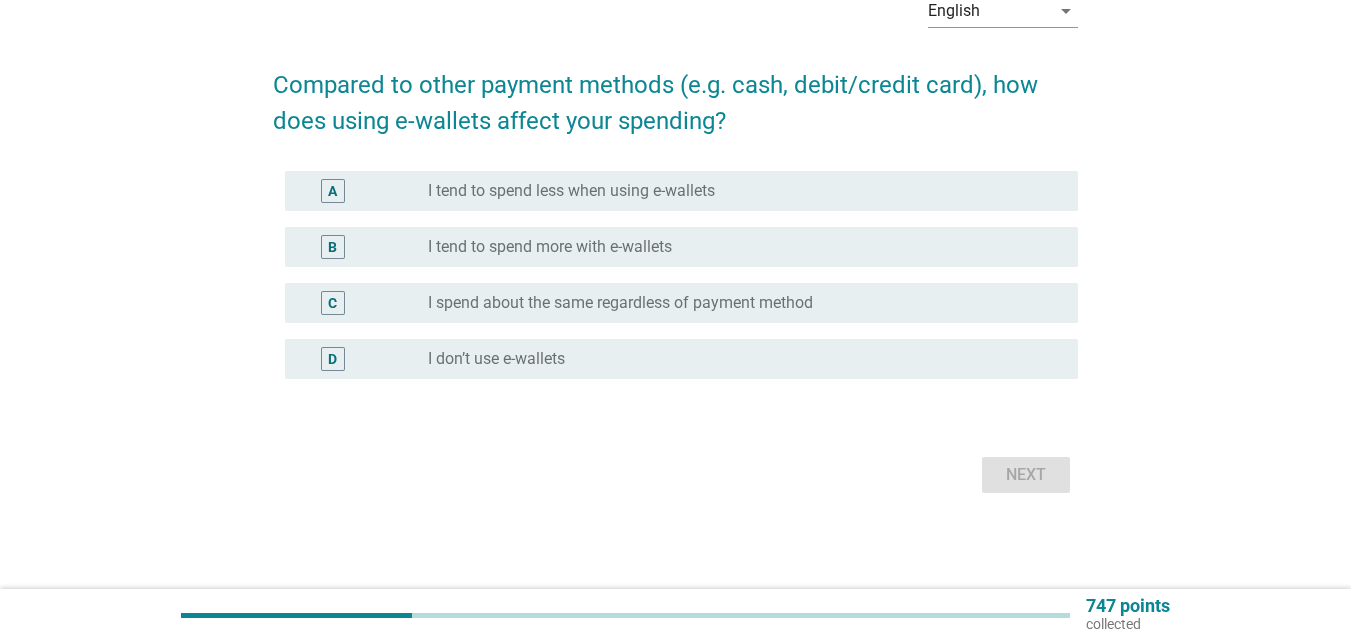 scroll, scrollTop: 0, scrollLeft: 0, axis: both 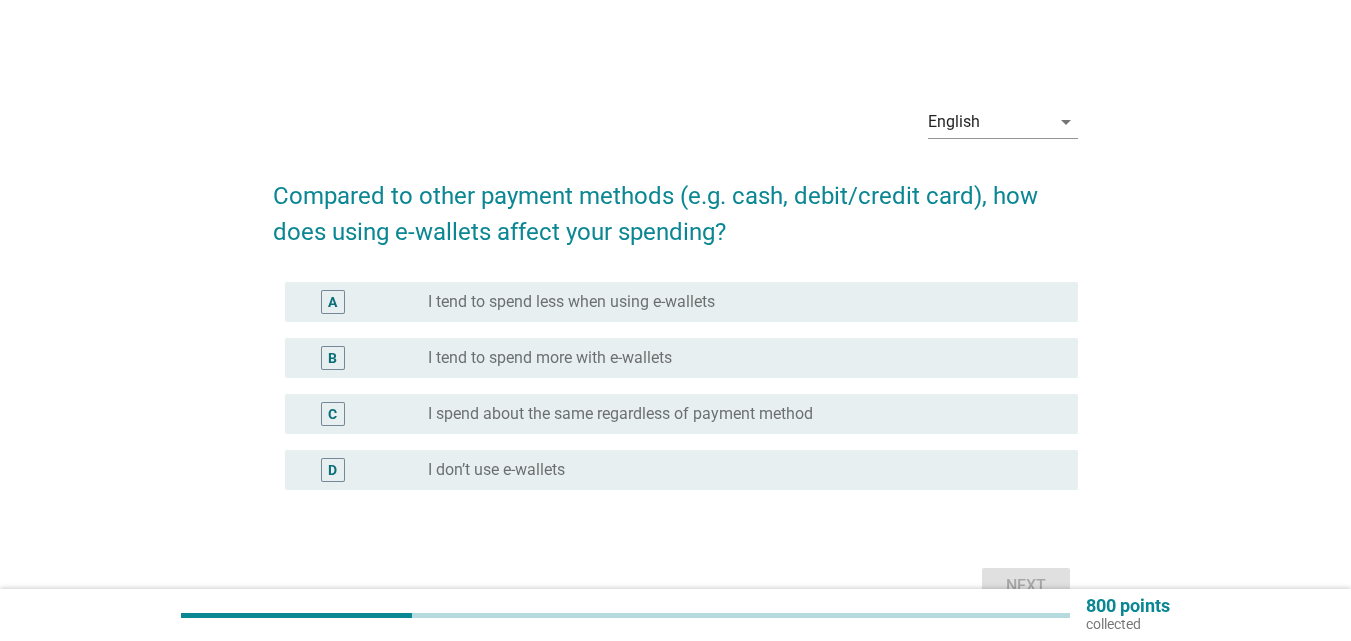 click on "radio_button_unchecked I spend about the same regardless of payment method" at bounding box center (737, 414) 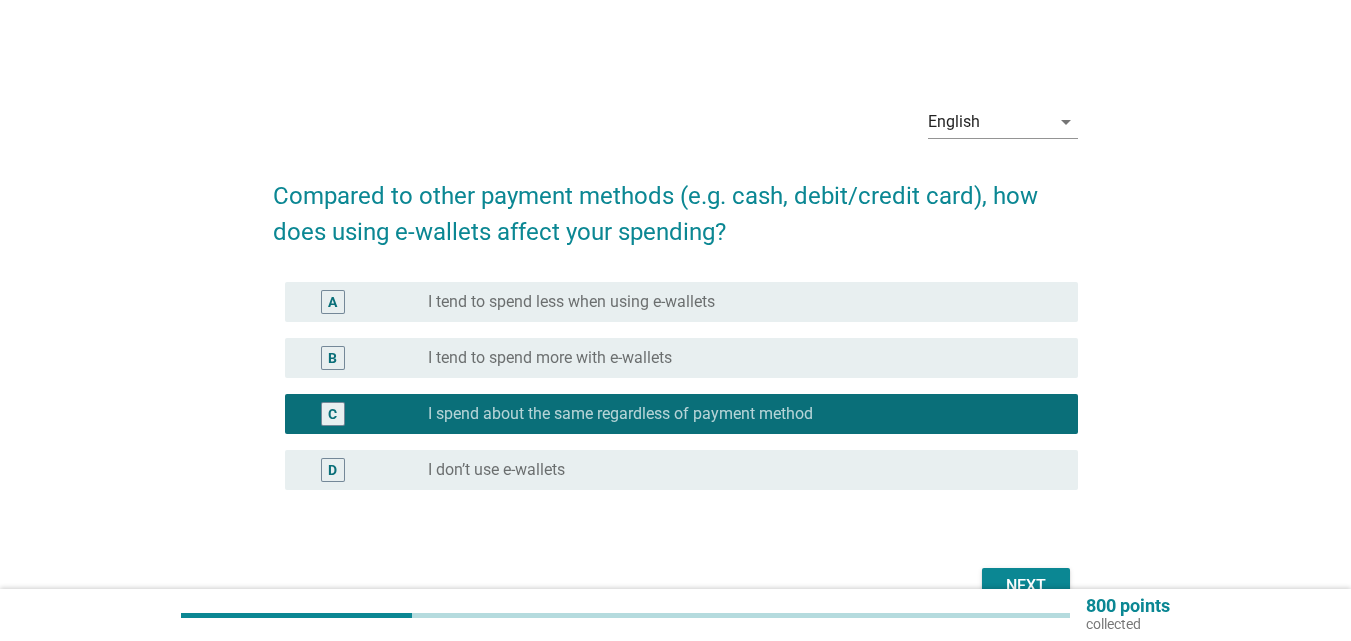 click on "Next" at bounding box center (1026, 586) 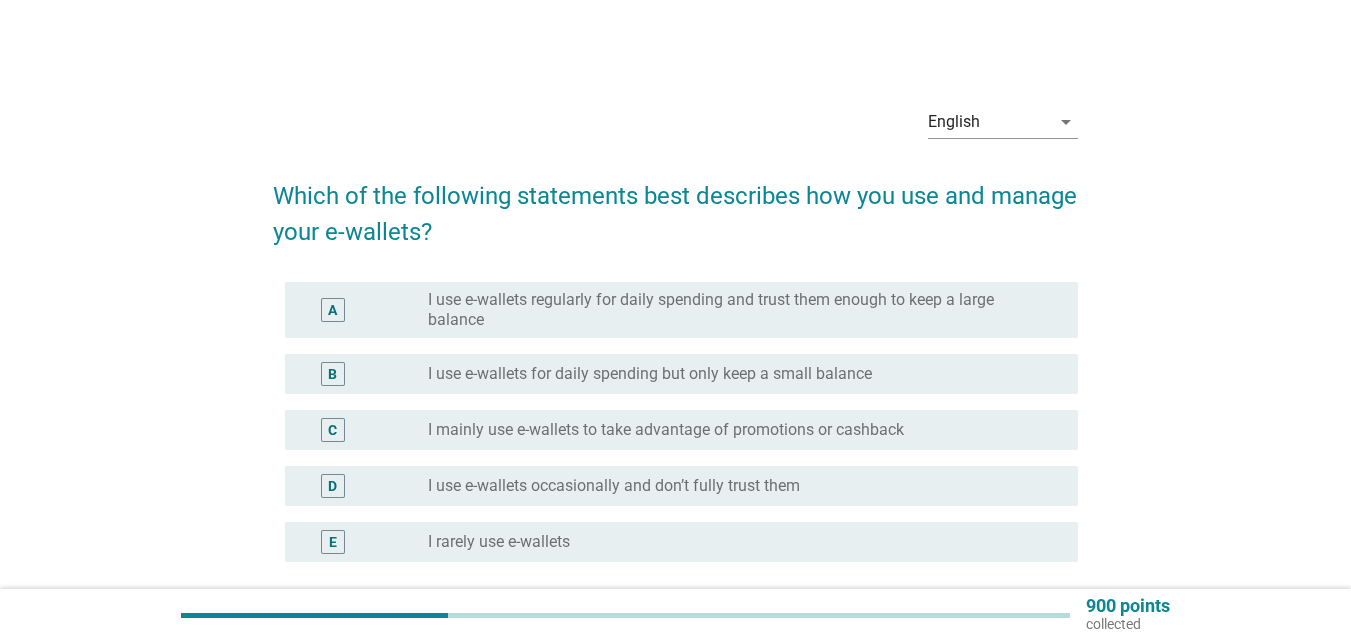 click on "I use e-wallets regularly for daily spending and trust them enough to keep a large balance" at bounding box center [737, 310] 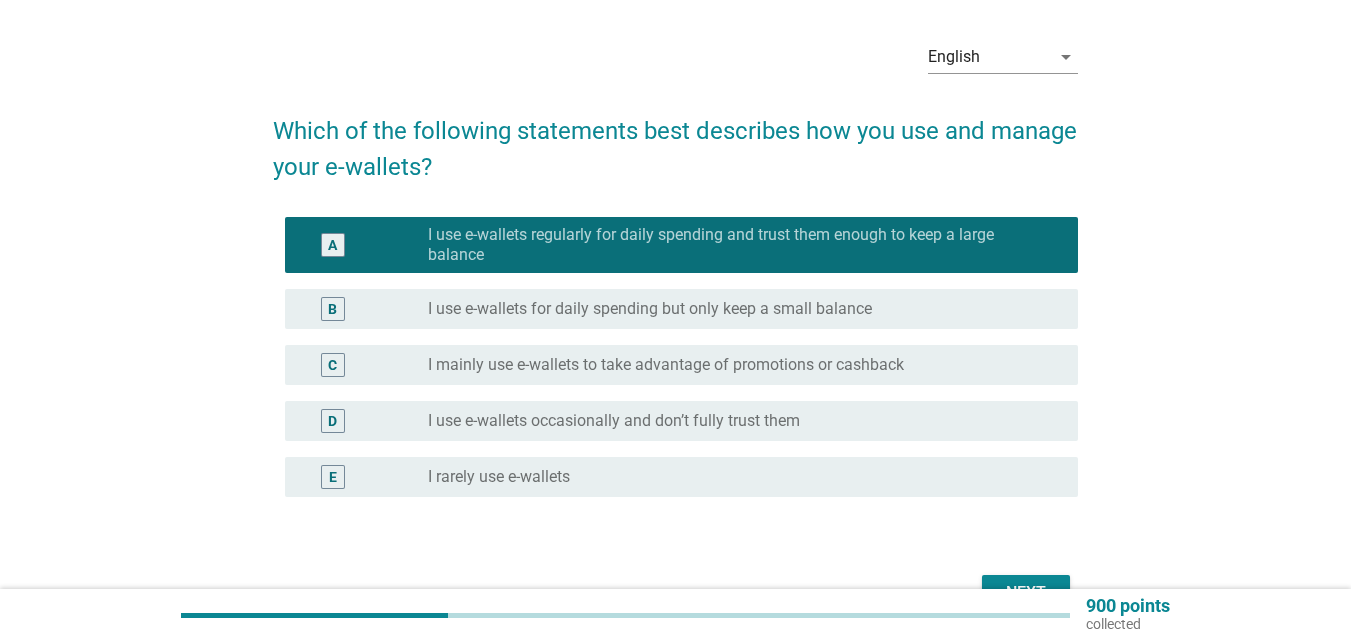 scroll, scrollTop: 100, scrollLeft: 0, axis: vertical 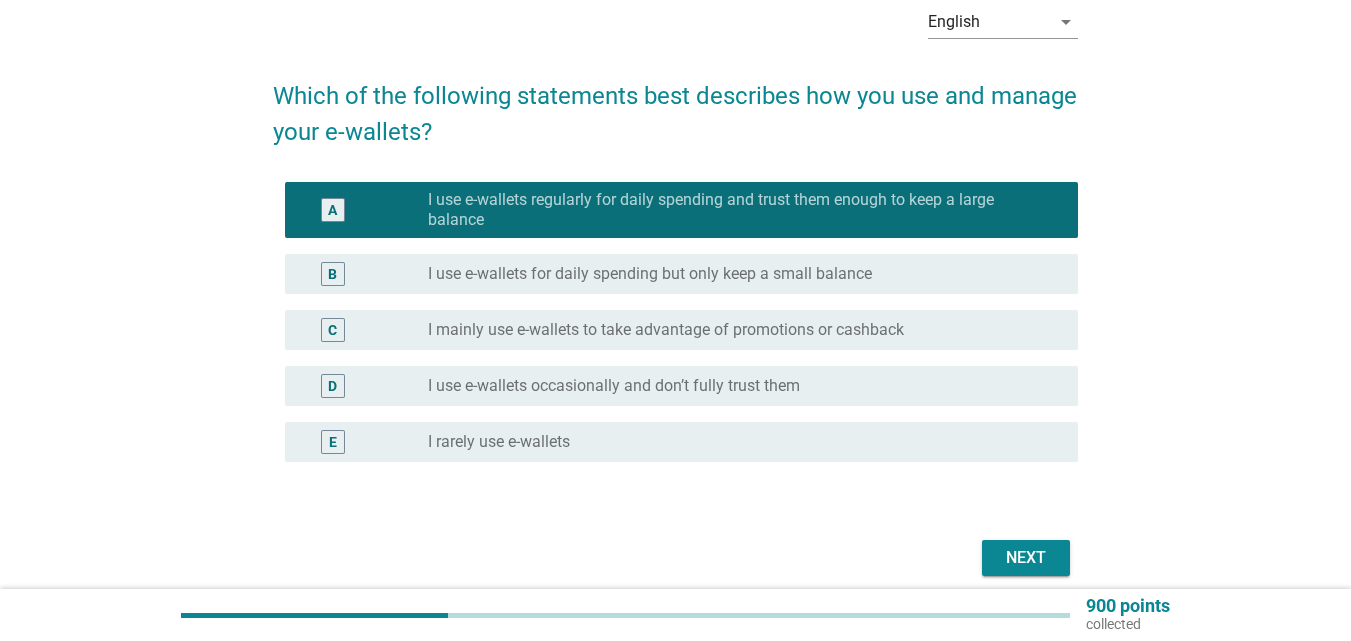 click on "Next" at bounding box center (1026, 558) 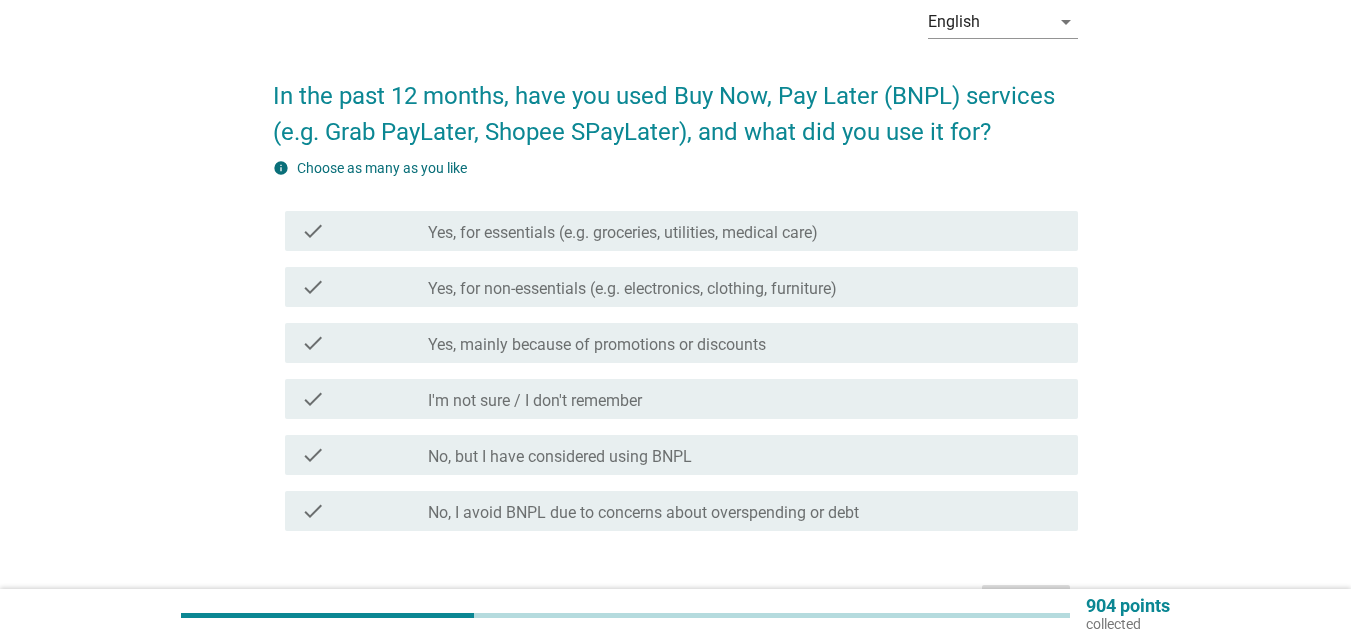 scroll, scrollTop: 0, scrollLeft: 0, axis: both 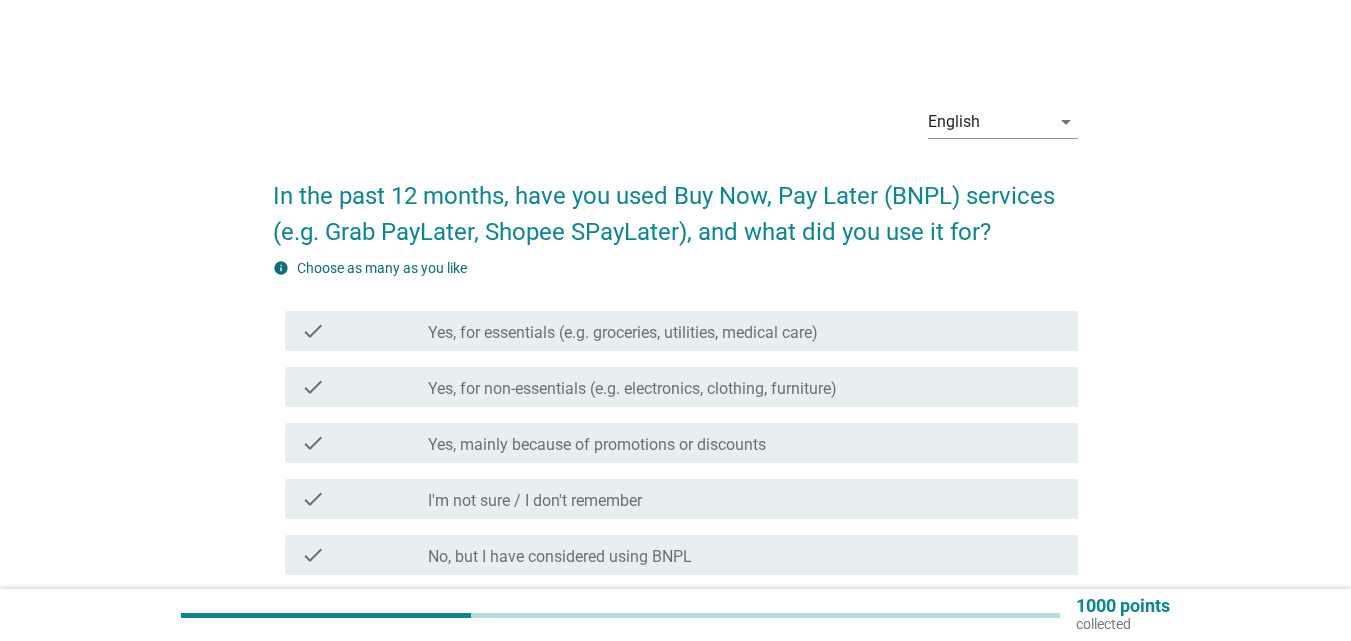 click on "Yes, for non-essentials (e.g. electronics, clothing, furniture)" at bounding box center [632, 389] 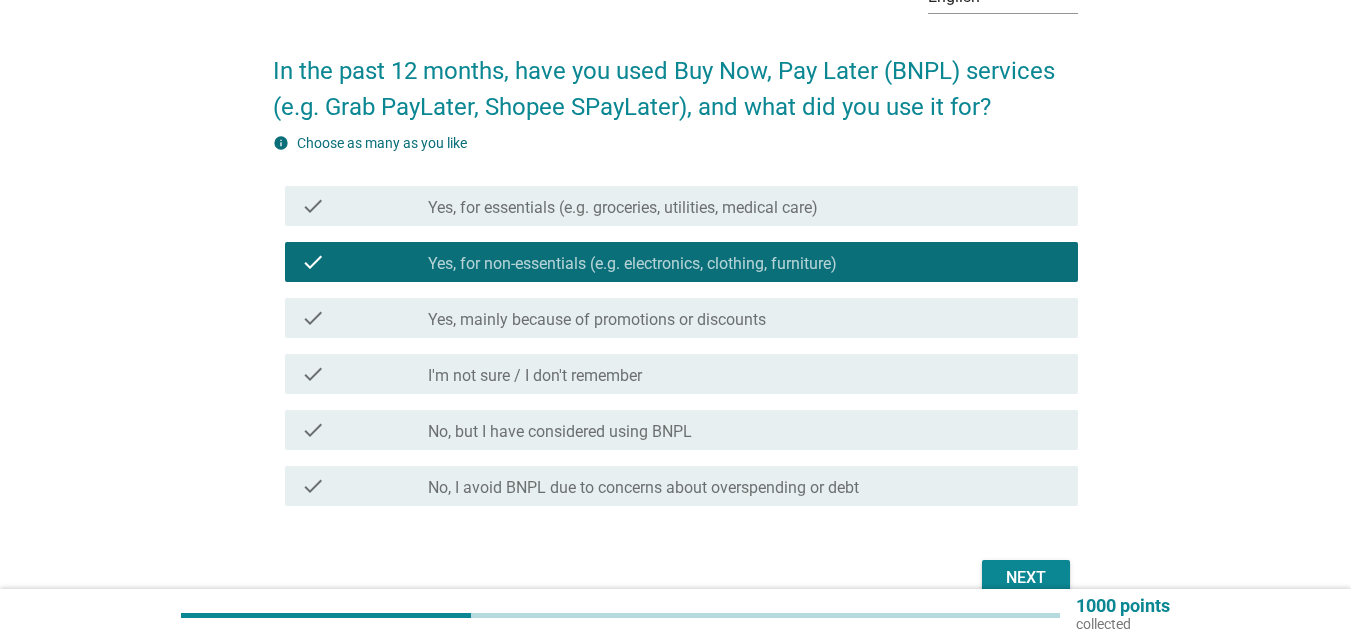 scroll, scrollTop: 200, scrollLeft: 0, axis: vertical 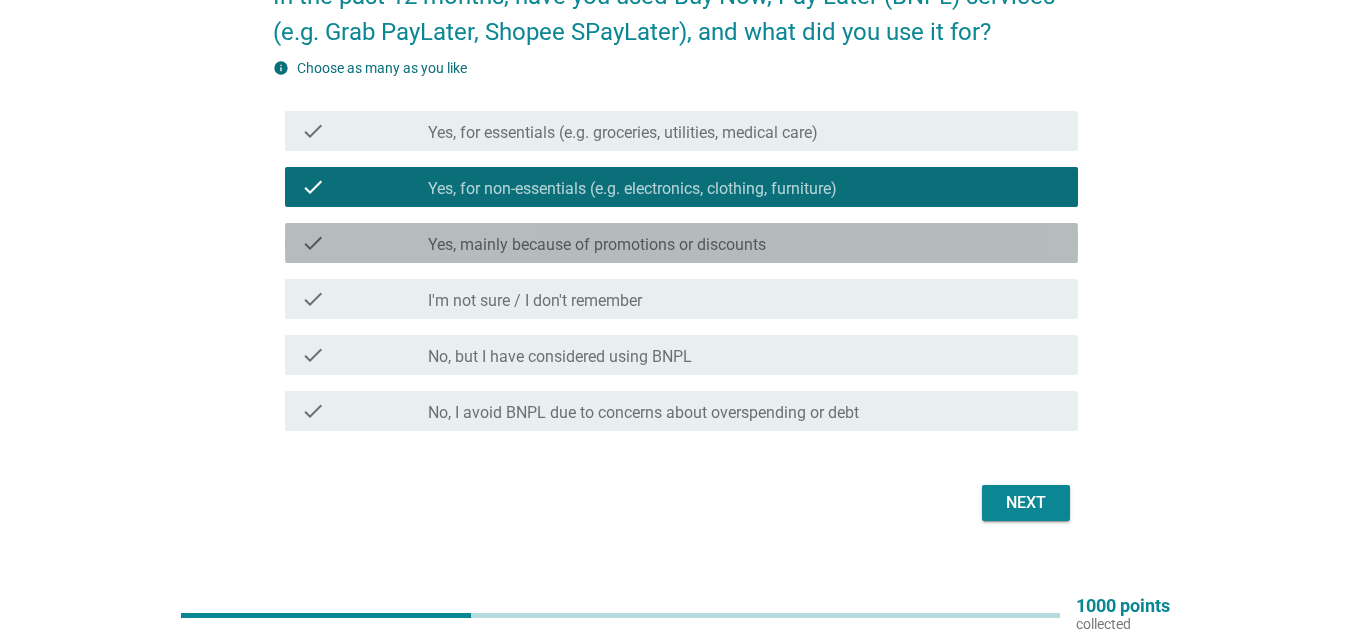 click on "check     check_box_outline_blank Yes, mainly because of promotions or discounts" at bounding box center [681, 243] 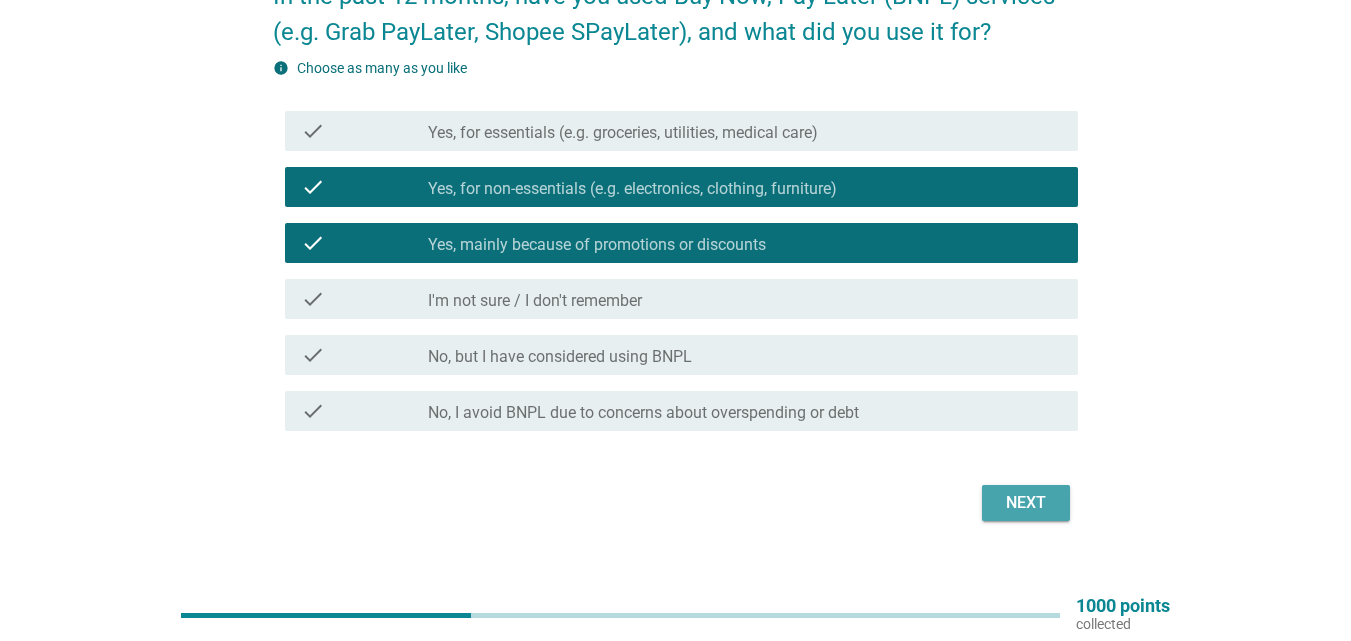 click on "Next" at bounding box center [1026, 503] 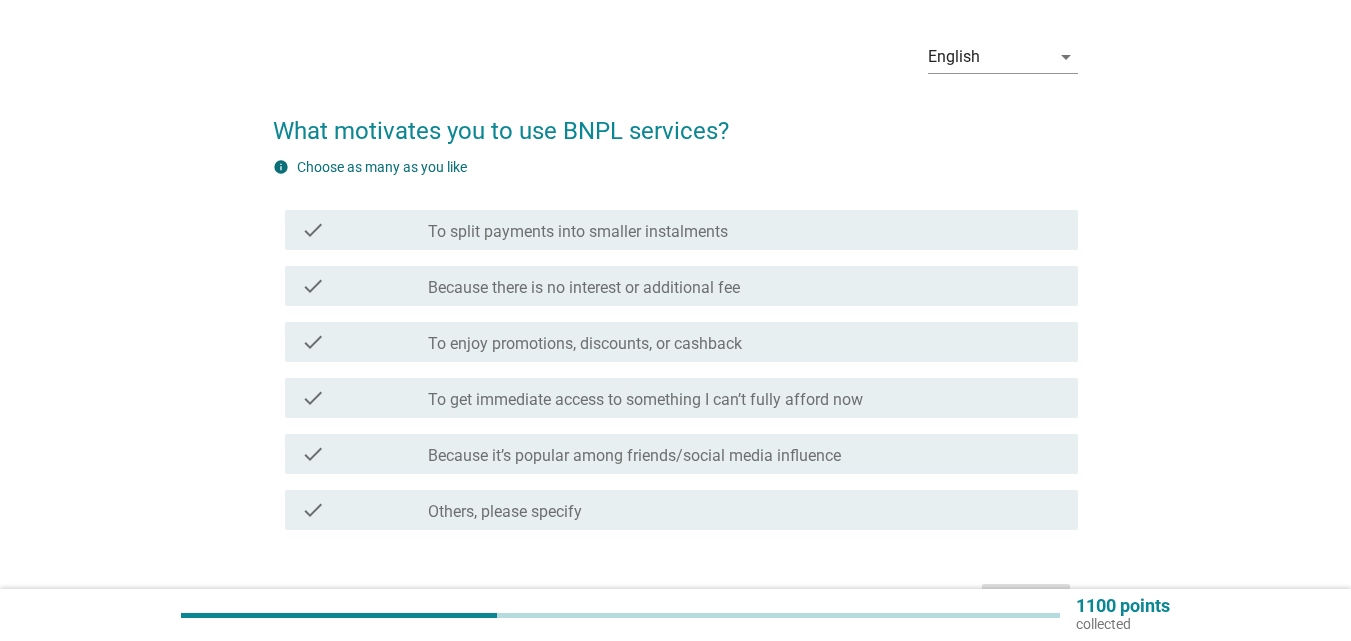 scroll, scrollTop: 100, scrollLeft: 0, axis: vertical 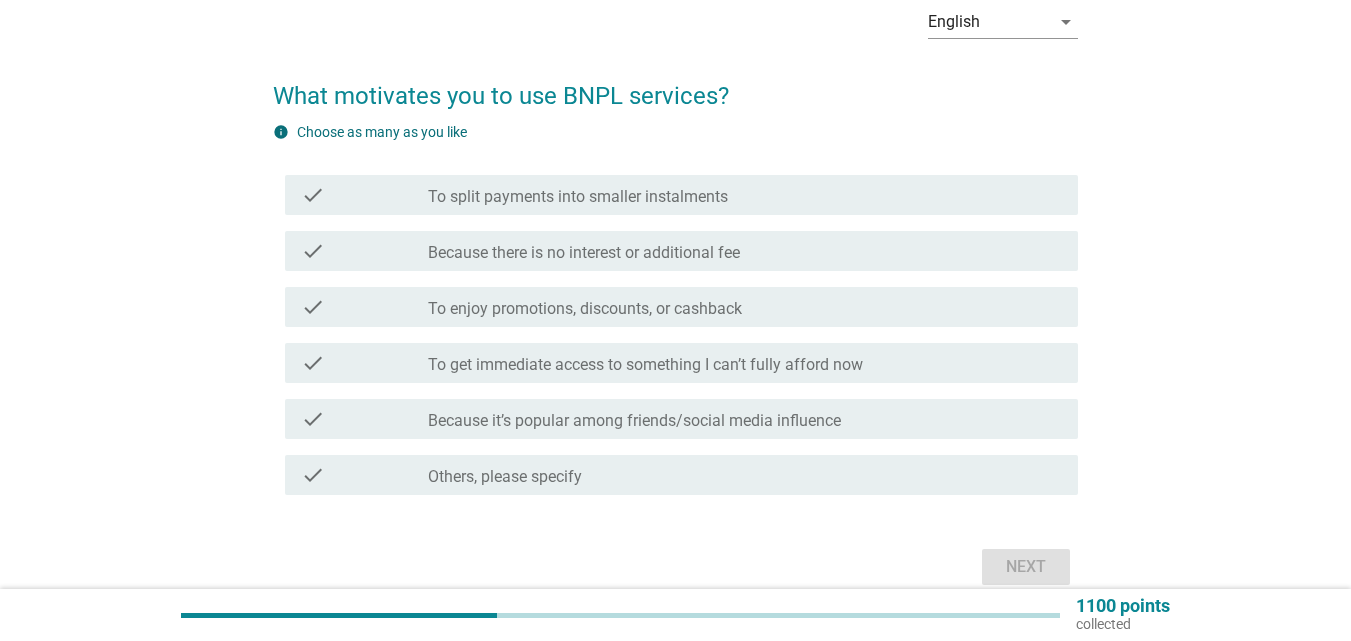 click on "check_box_outline_blank Because there is no interest or additional fee" at bounding box center (745, 251) 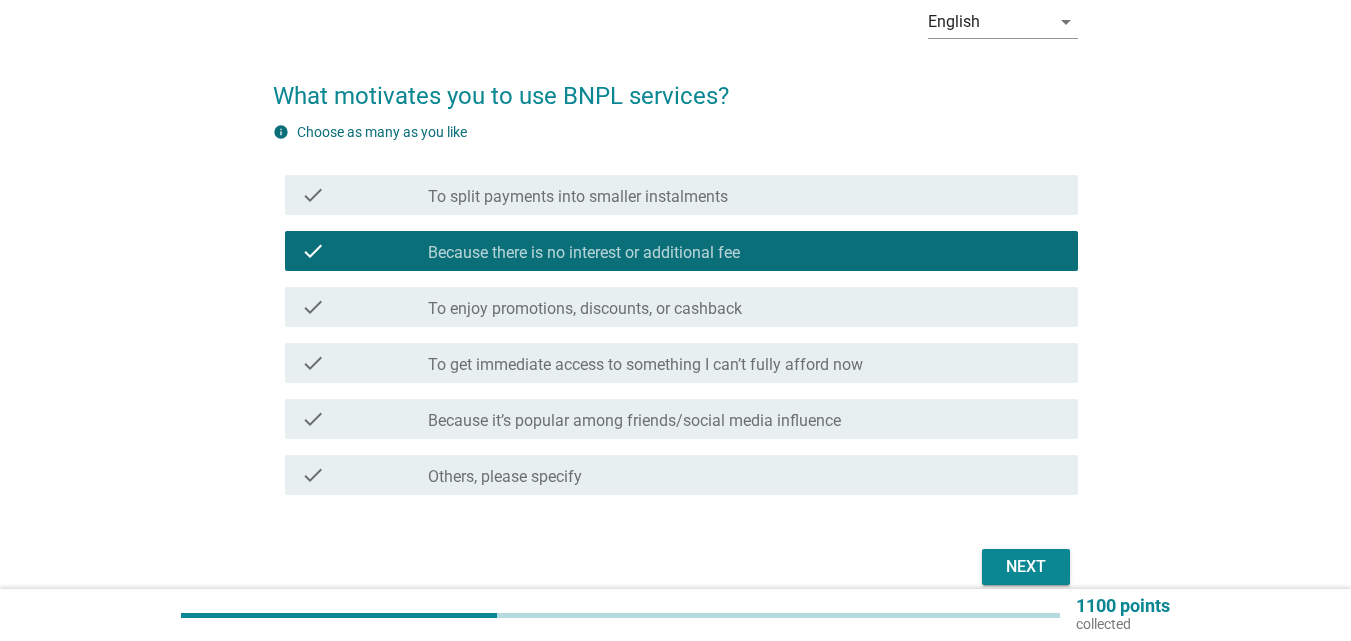 click on "check     check_box_outline_blank To enjoy promotions, discounts, or cashback" at bounding box center (675, 307) 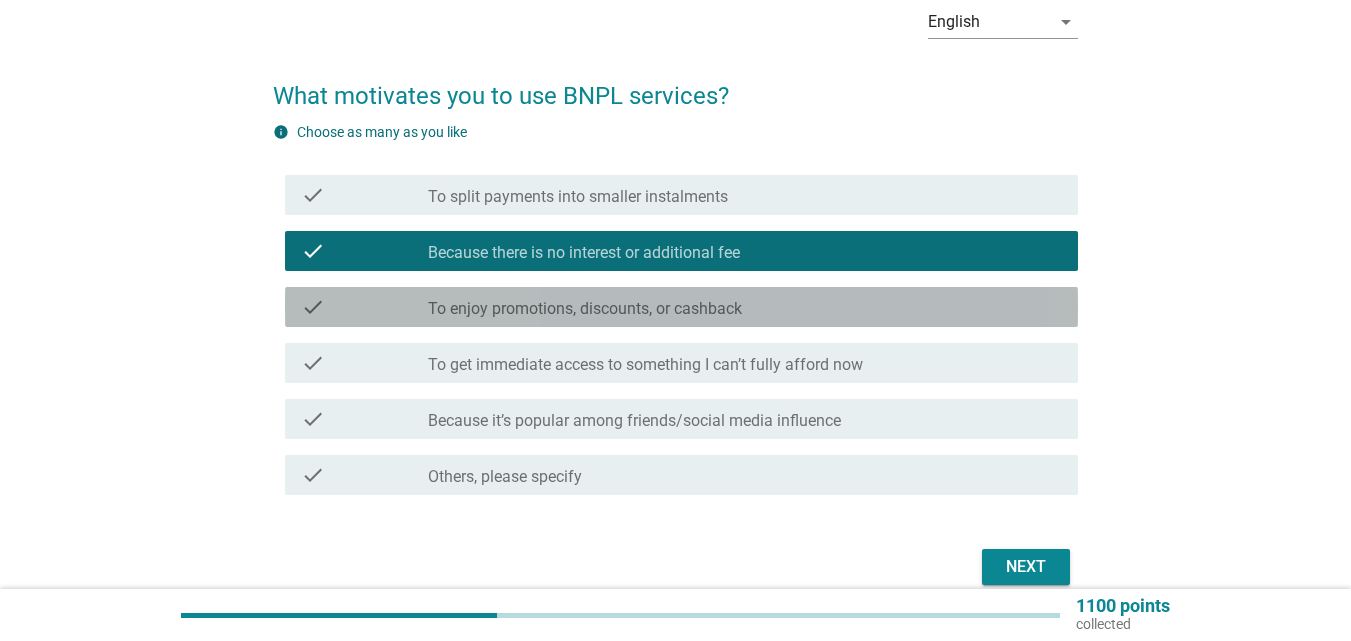 click on "check     check_box_outline_blank To enjoy promotions, discounts, or cashback" at bounding box center (681, 307) 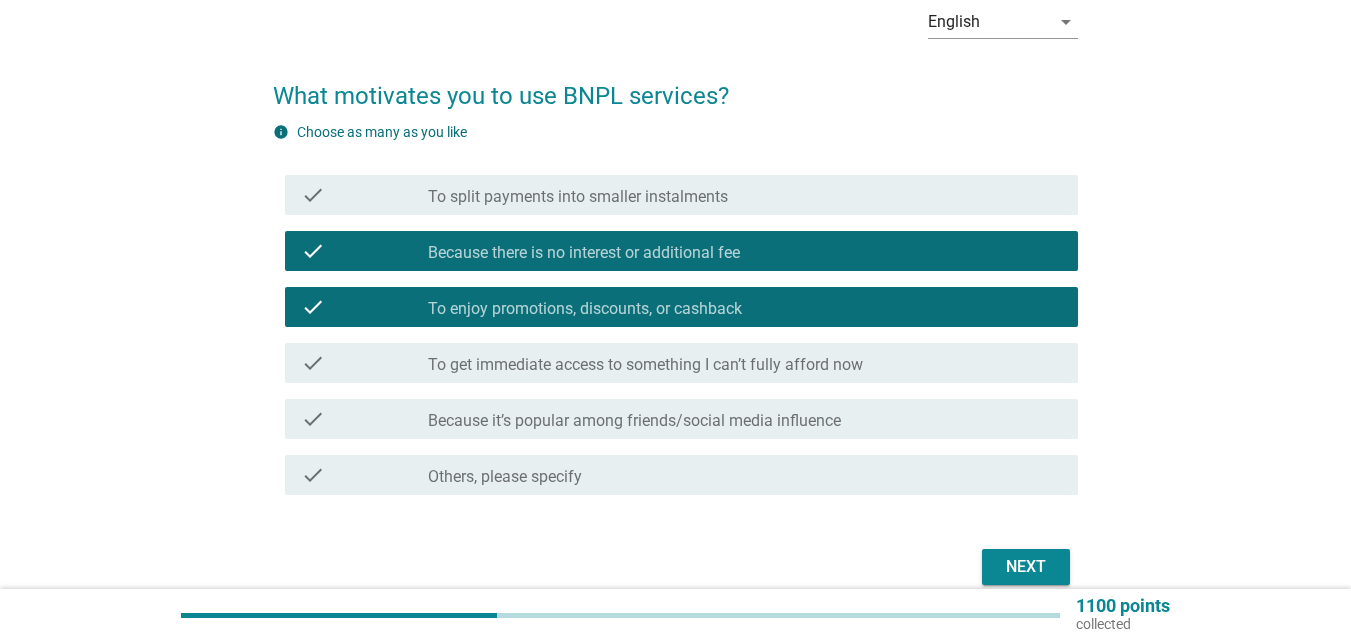 click on "check_box_outline_blank To split payments into smaller instalments" at bounding box center [745, 195] 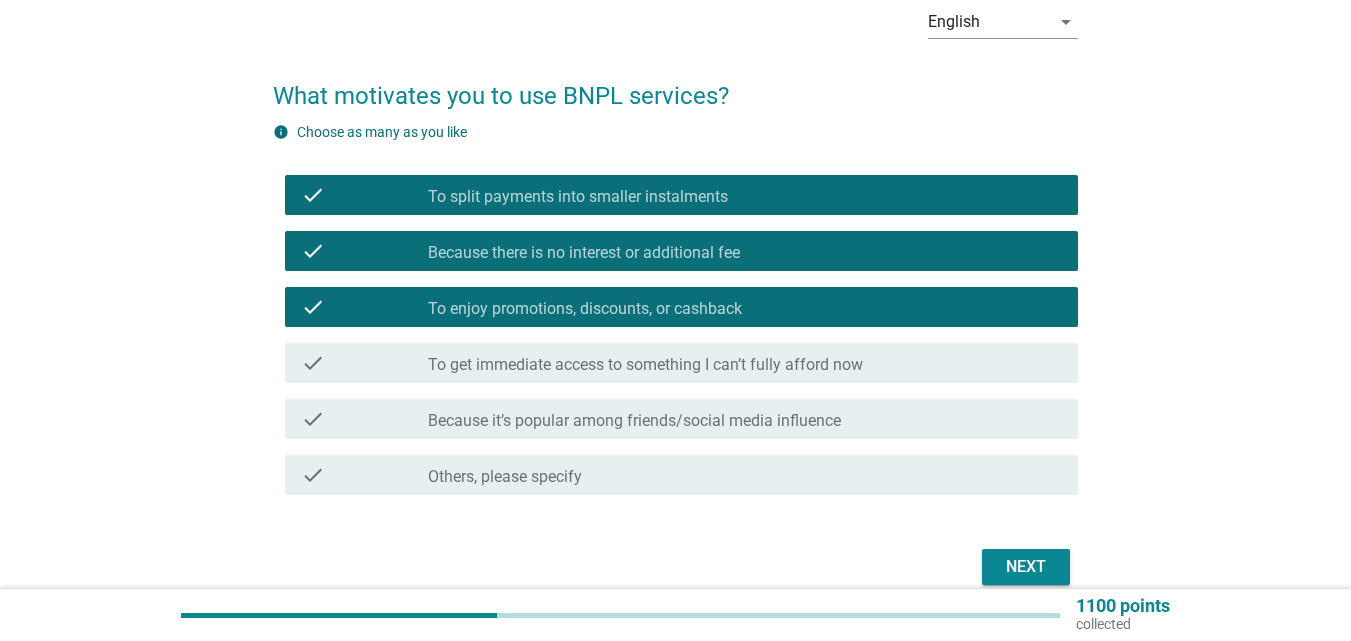 click on "Next" at bounding box center (1026, 567) 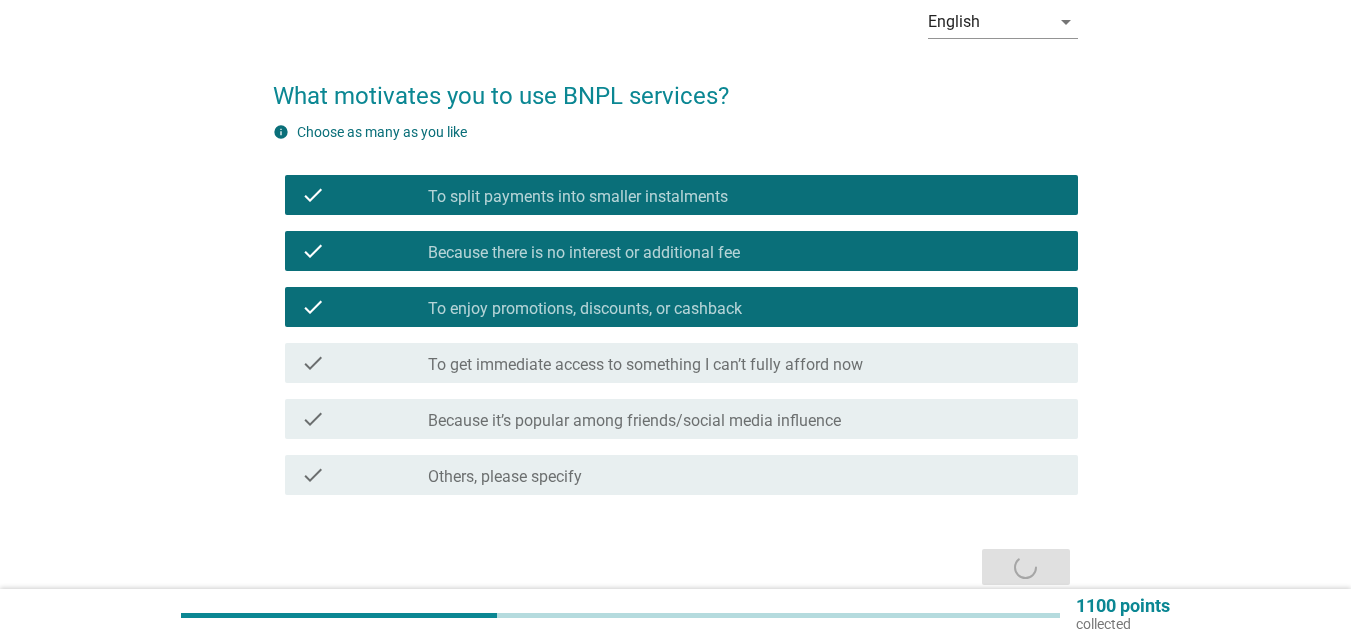 scroll, scrollTop: 0, scrollLeft: 0, axis: both 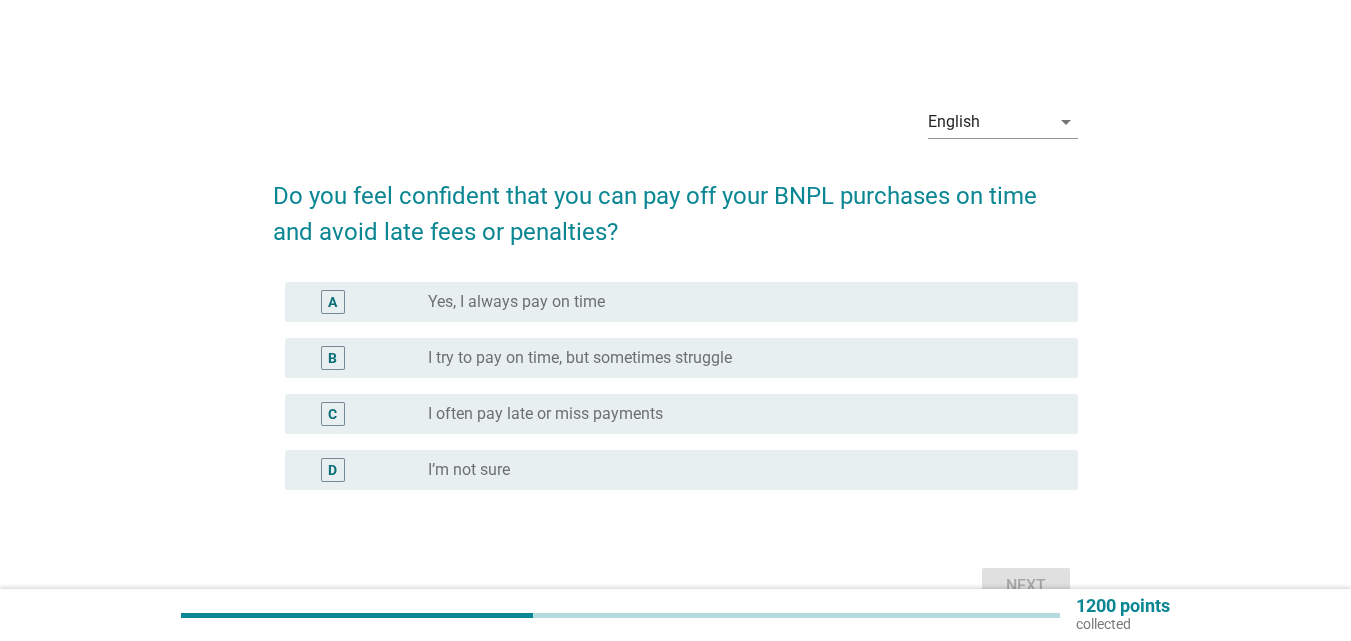click on "radio_button_unchecked Yes, I always pay on time" at bounding box center (737, 302) 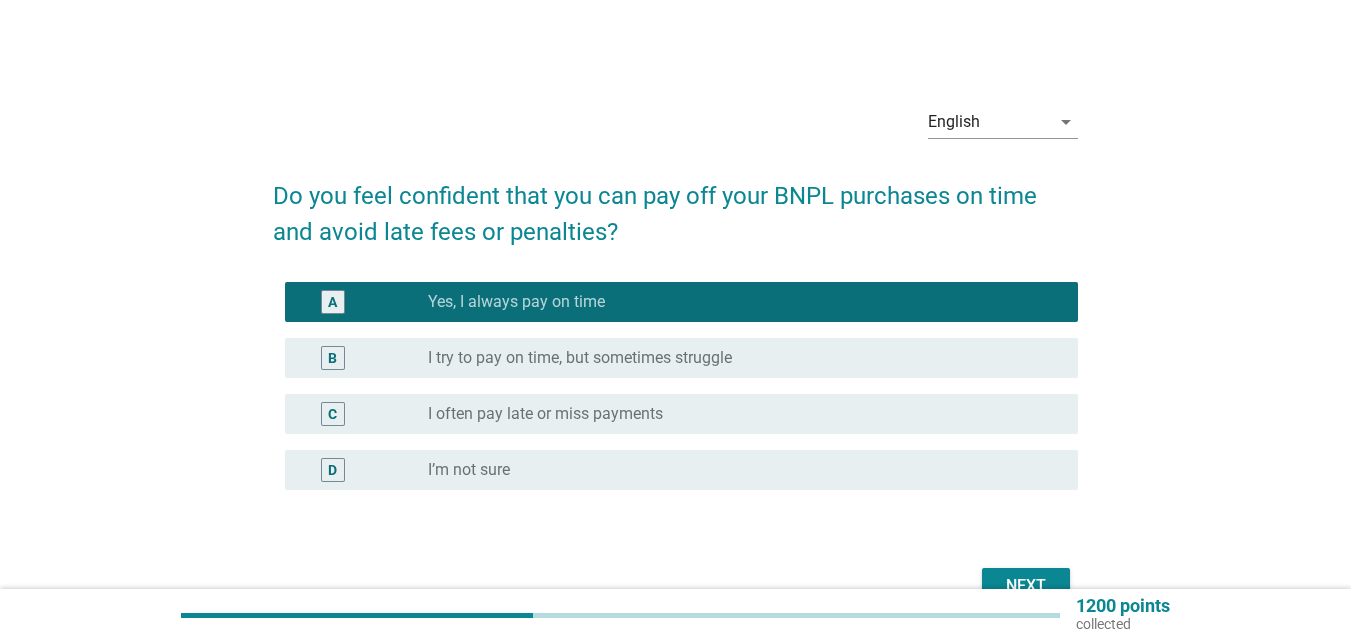click on "Next" at bounding box center (1026, 586) 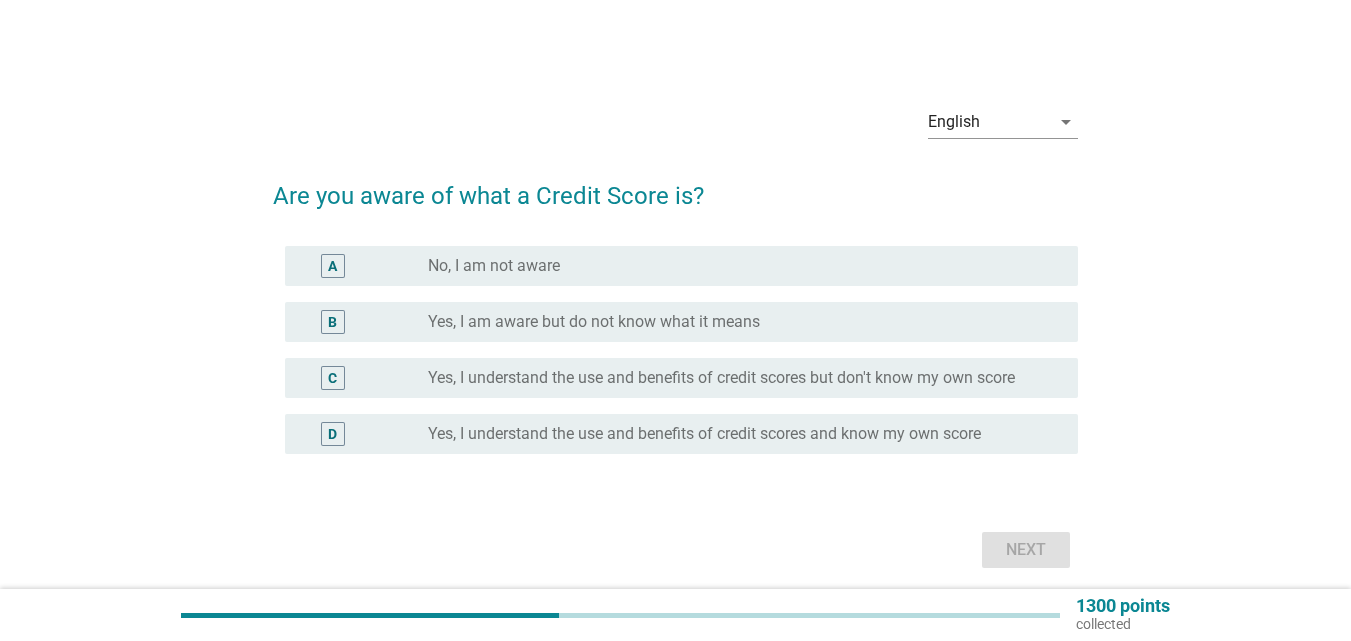 click on "Yes, I understand the use and benefits of credit scores but don't know my own score" at bounding box center (721, 378) 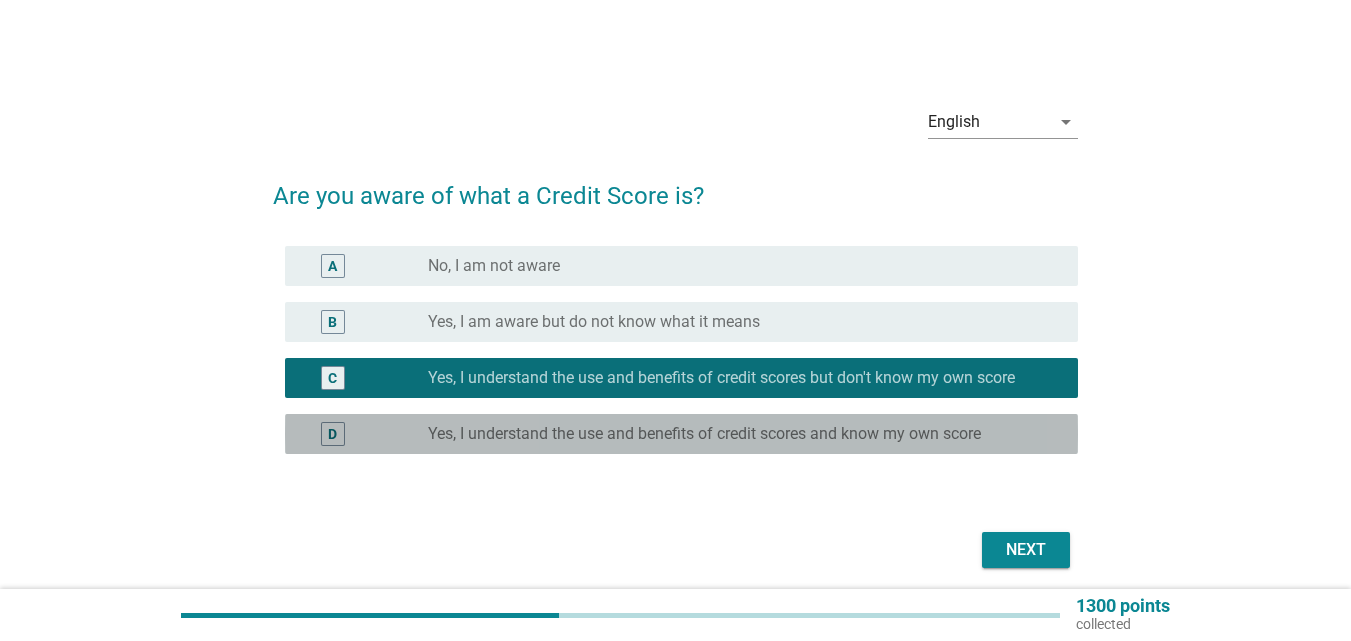 click on "D     radio_button_unchecked Yes, I understand the use and benefits of credit scores and know my own score" at bounding box center (681, 434) 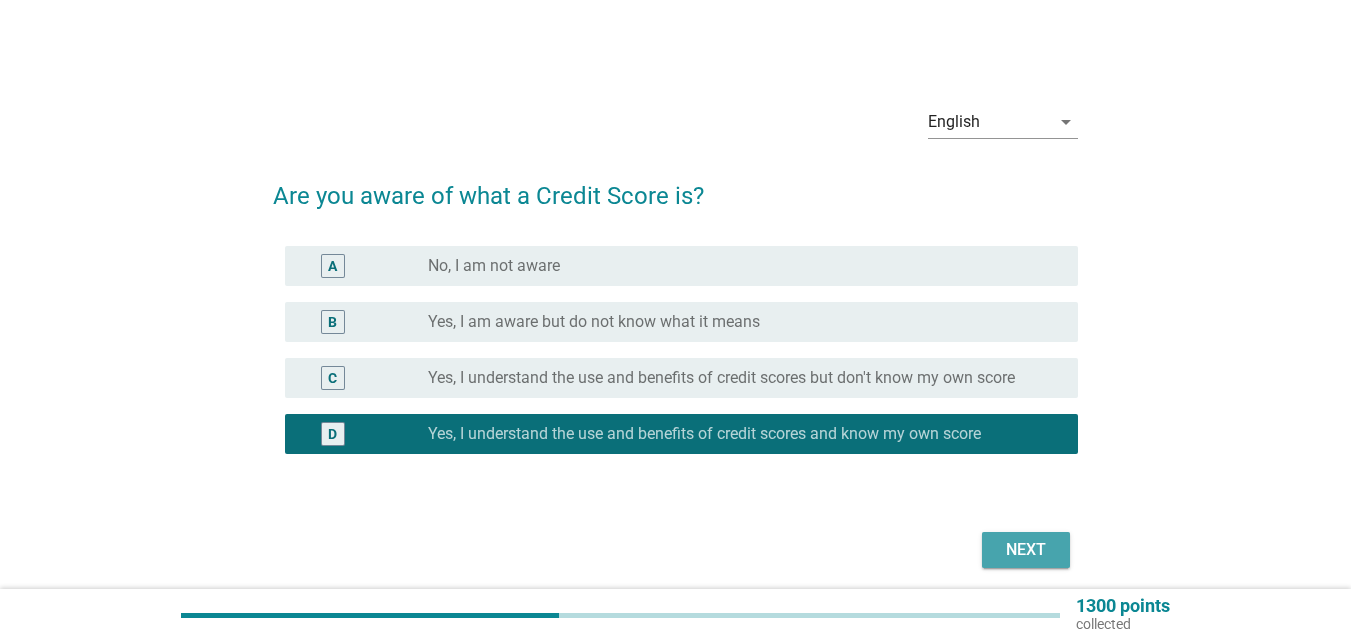 click on "Next" at bounding box center [1026, 550] 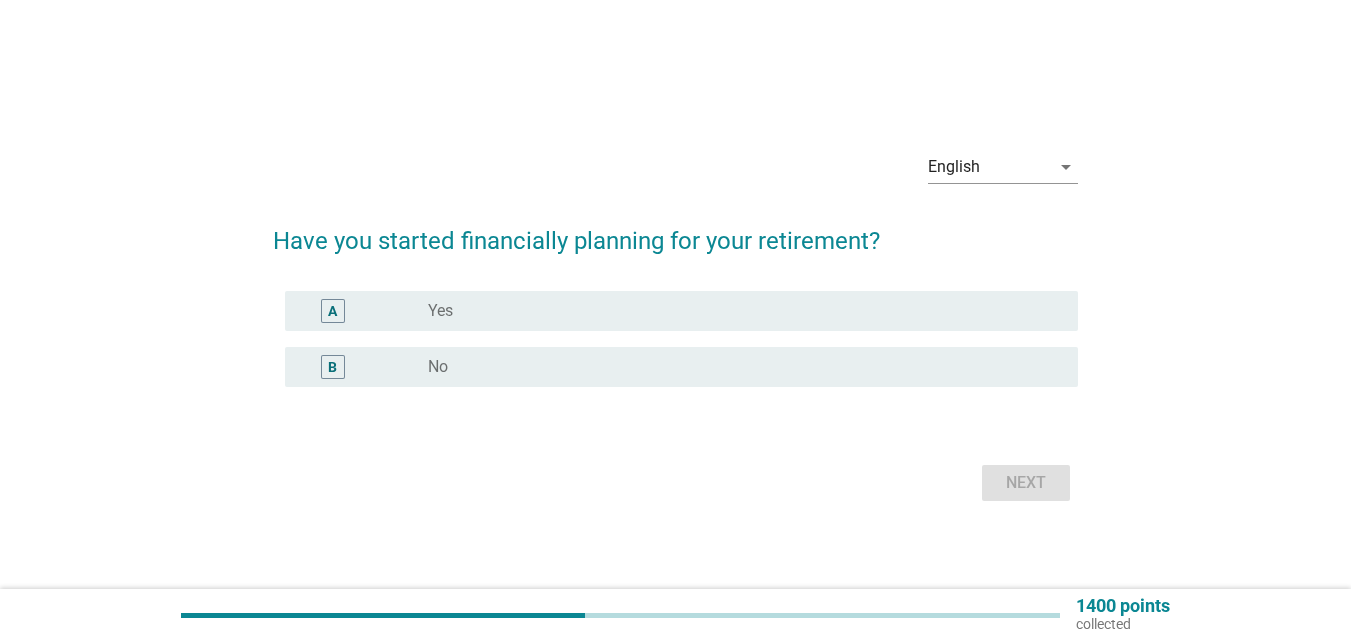 click on "radio_button_unchecked Yes" at bounding box center (737, 311) 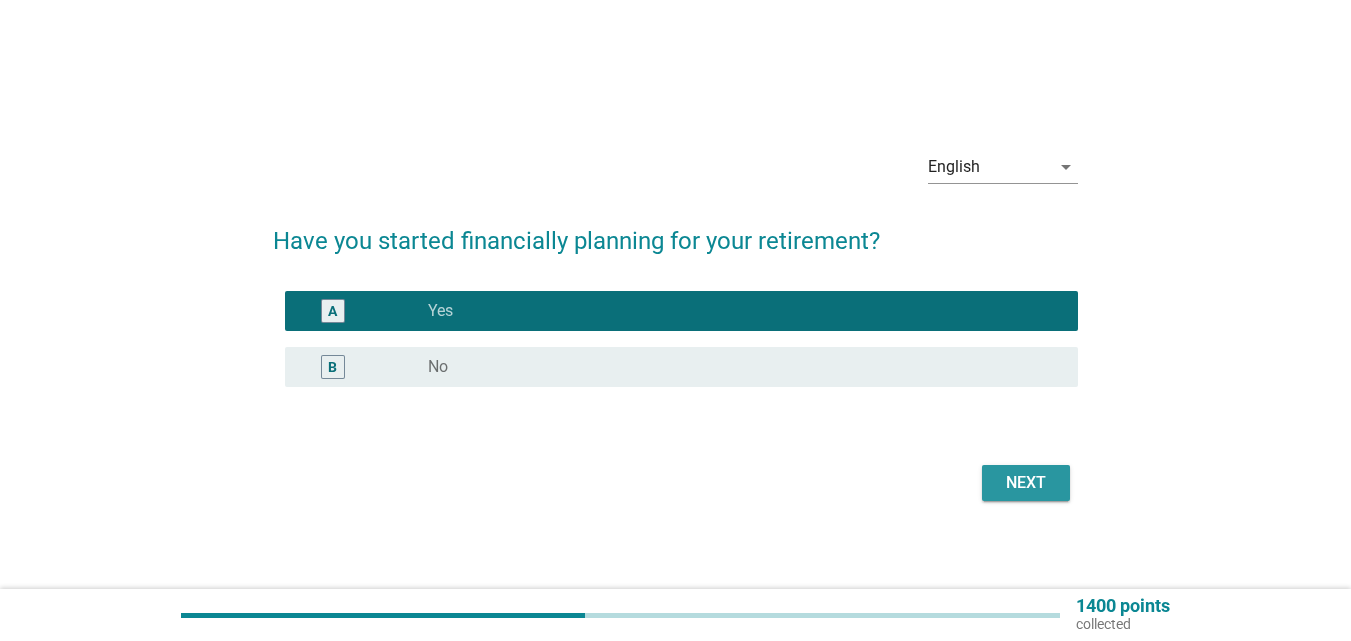 click on "Next" at bounding box center (1026, 483) 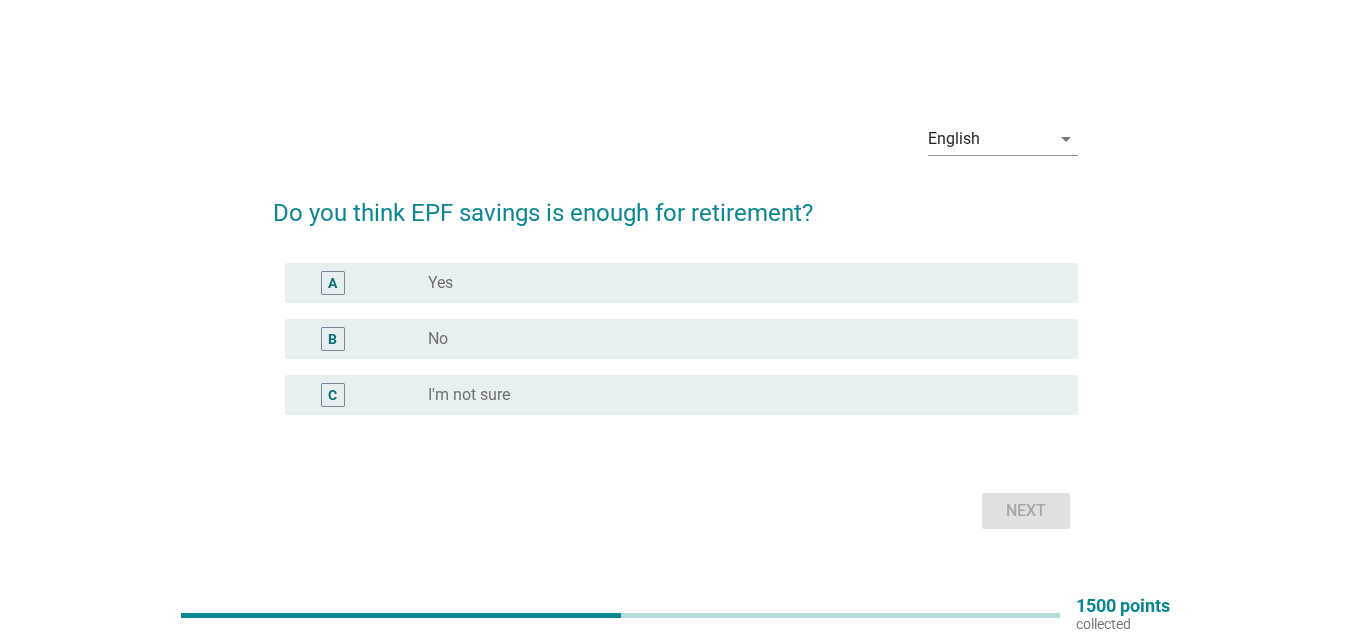 click on "radio_button_unchecked No" at bounding box center [737, 339] 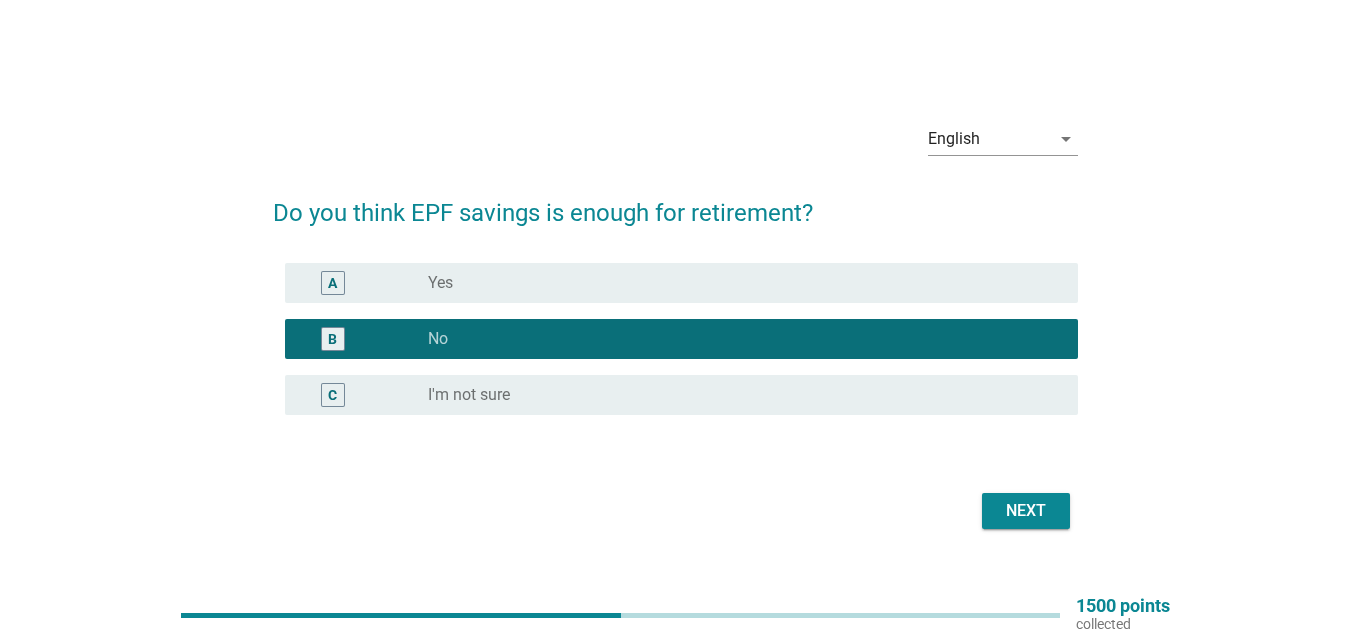 click on "Next" at bounding box center [1026, 511] 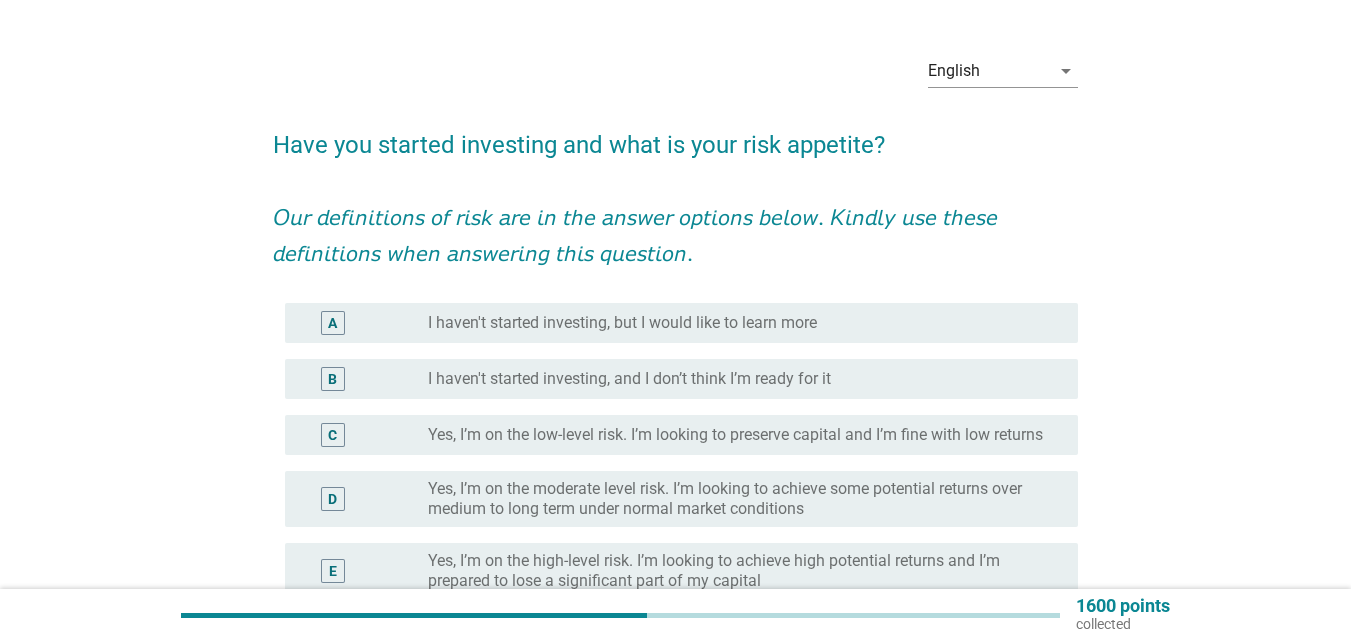 scroll, scrollTop: 100, scrollLeft: 0, axis: vertical 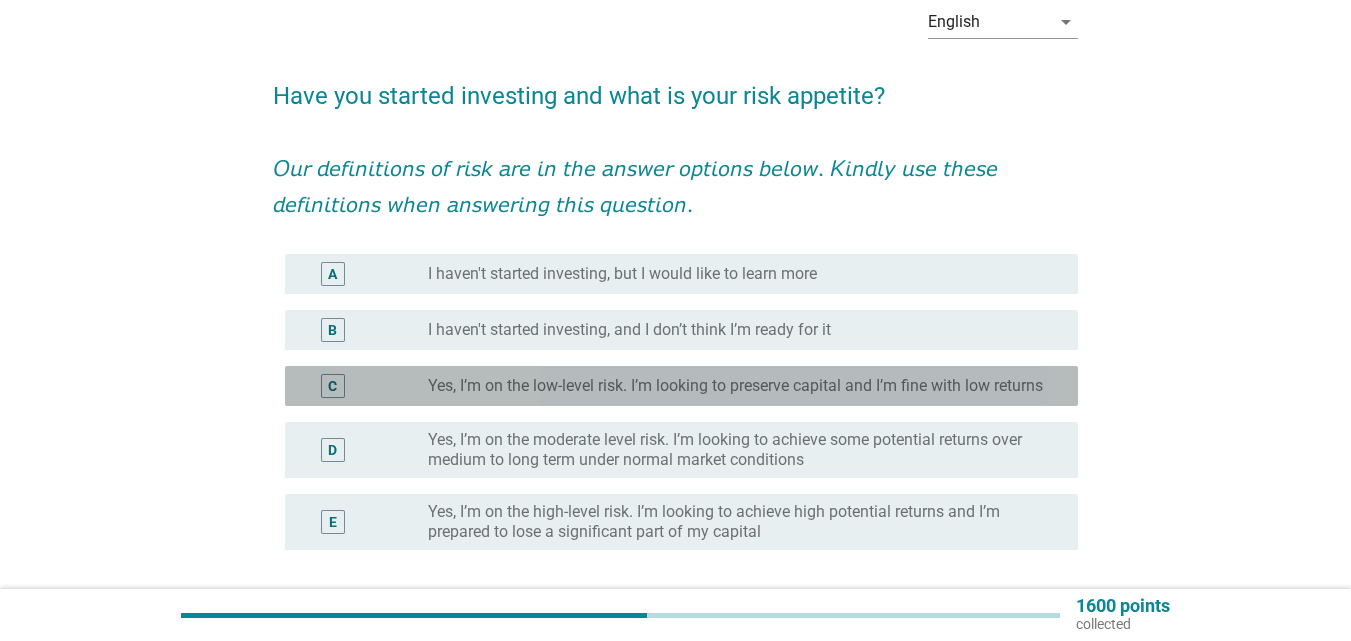 click on "Yes, I’m on the low-level risk. I’m looking to preserve capital and I’m fine with low returns" at bounding box center [735, 386] 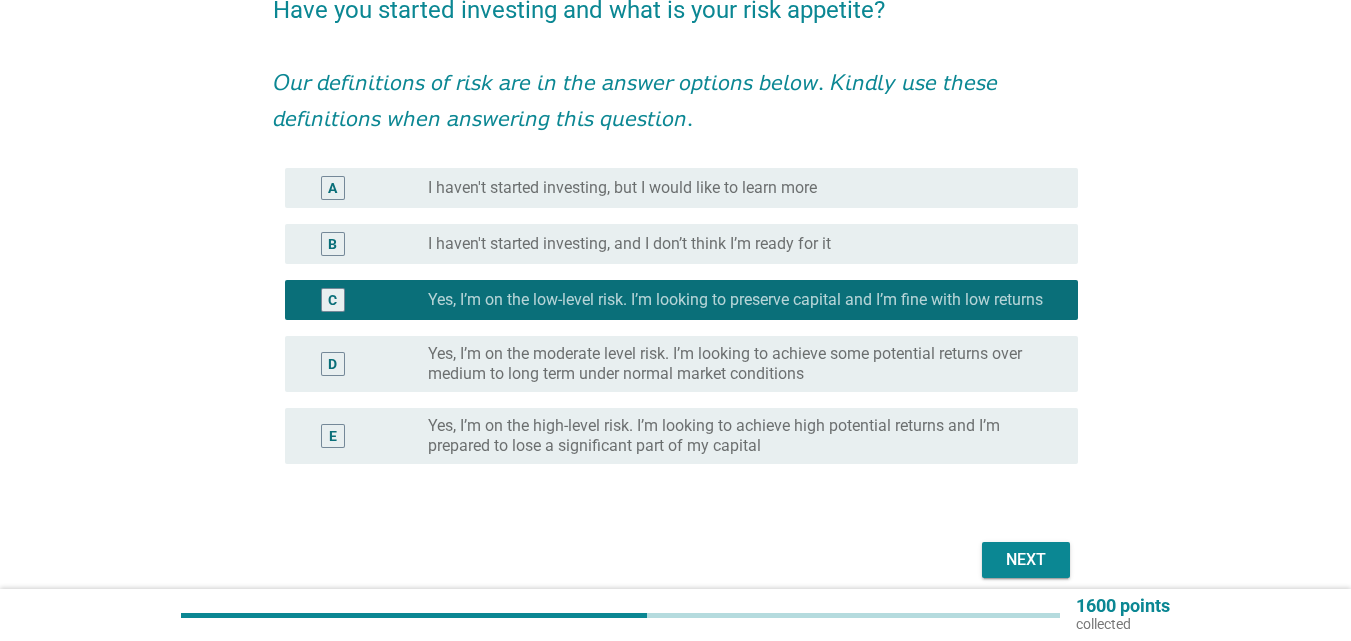scroll, scrollTop: 287, scrollLeft: 0, axis: vertical 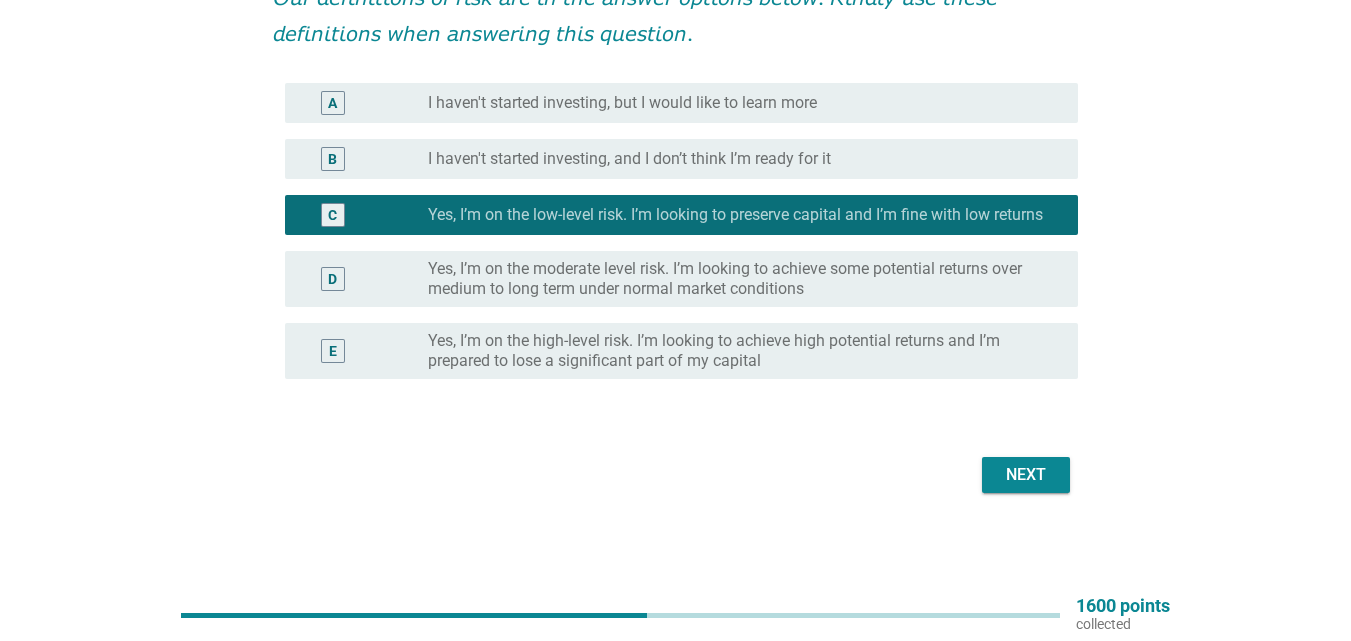 click on "Next" at bounding box center [1026, 475] 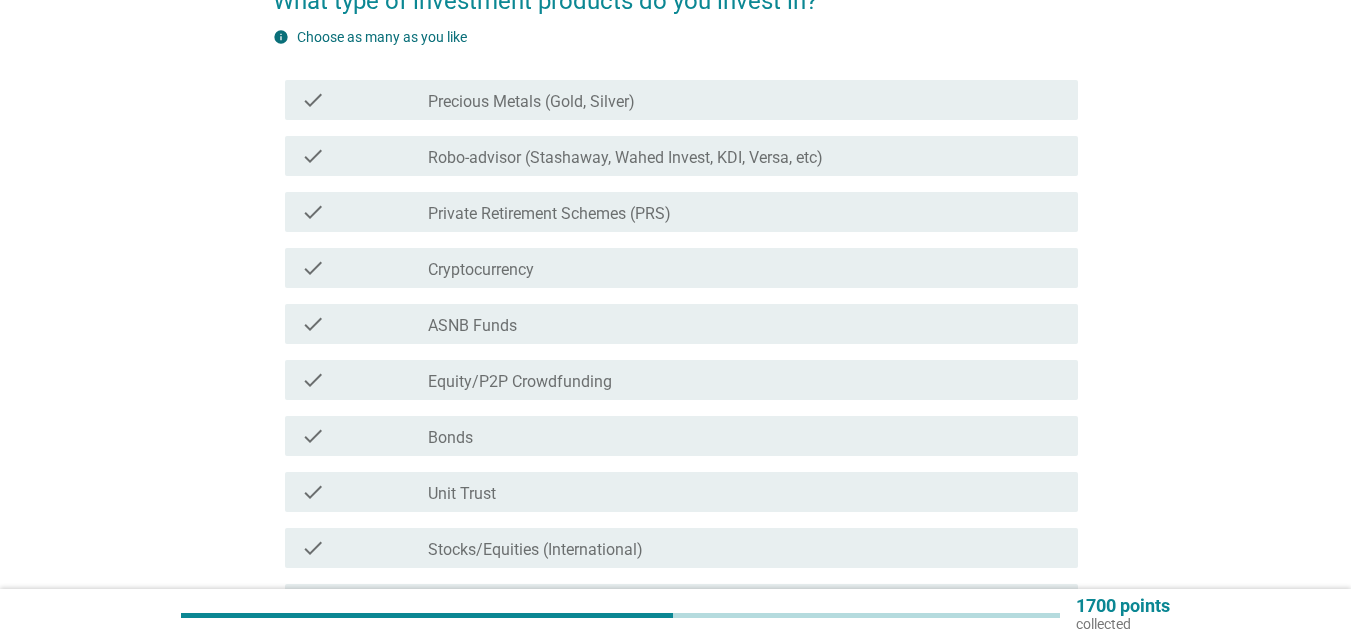 scroll, scrollTop: 200, scrollLeft: 0, axis: vertical 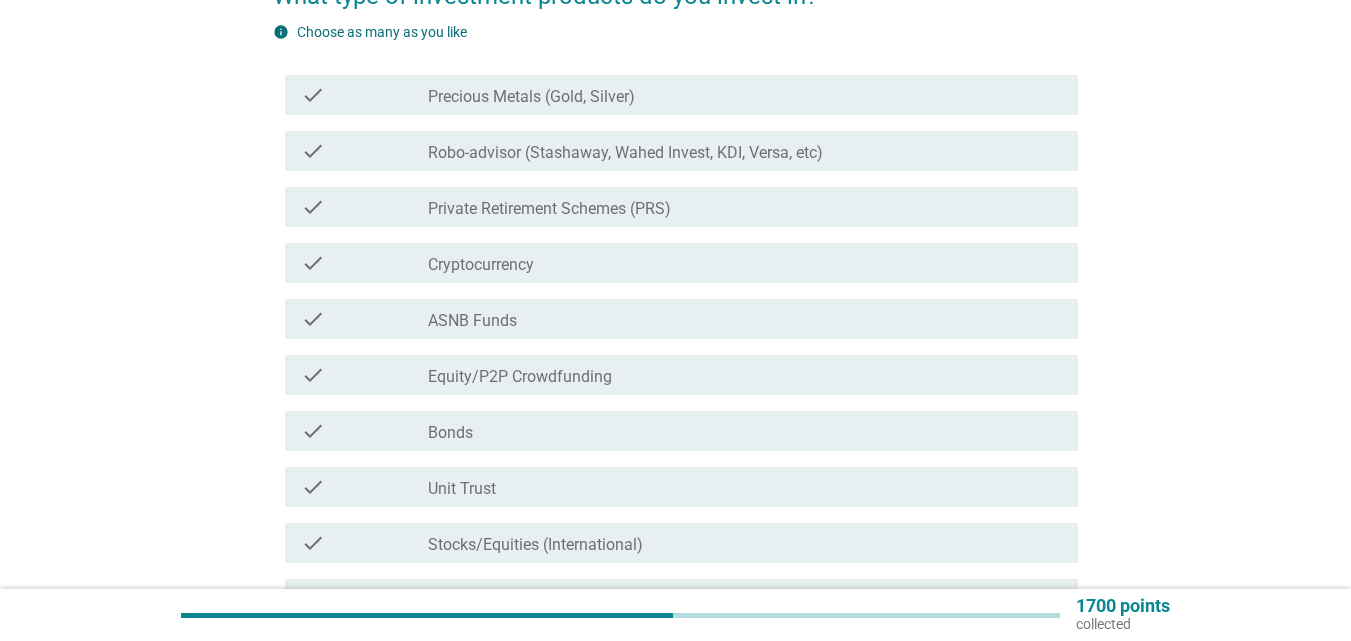 click on "check_box_outline_blank Precious Metals (Gold, Silver)" at bounding box center [745, 95] 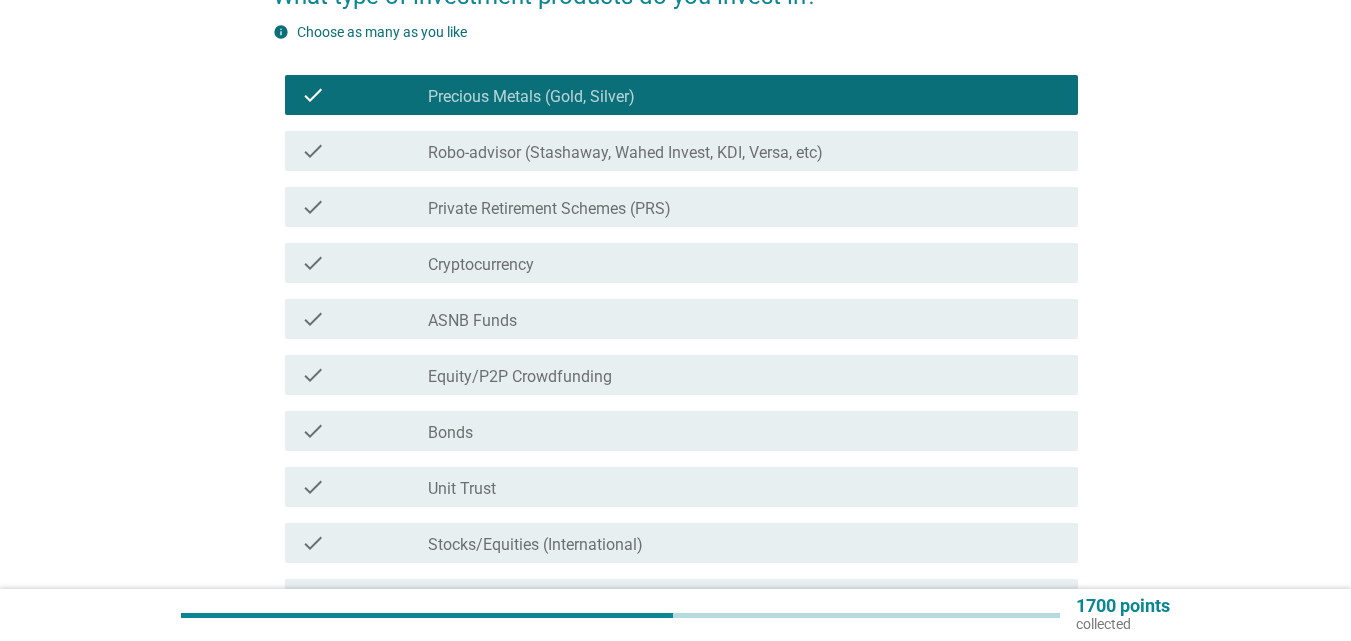 click on "check_box_outline_blank ASNB Funds" at bounding box center (745, 319) 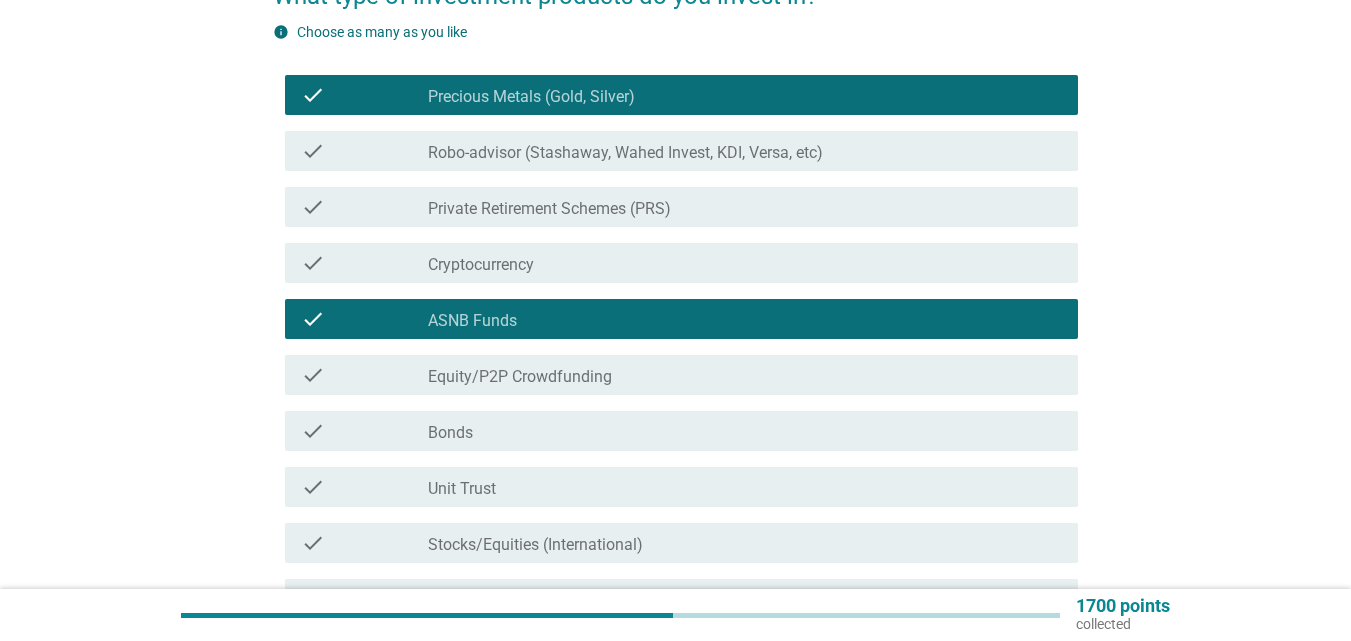 click on "check_box_outline_blank Cryptocurrency" at bounding box center [745, 263] 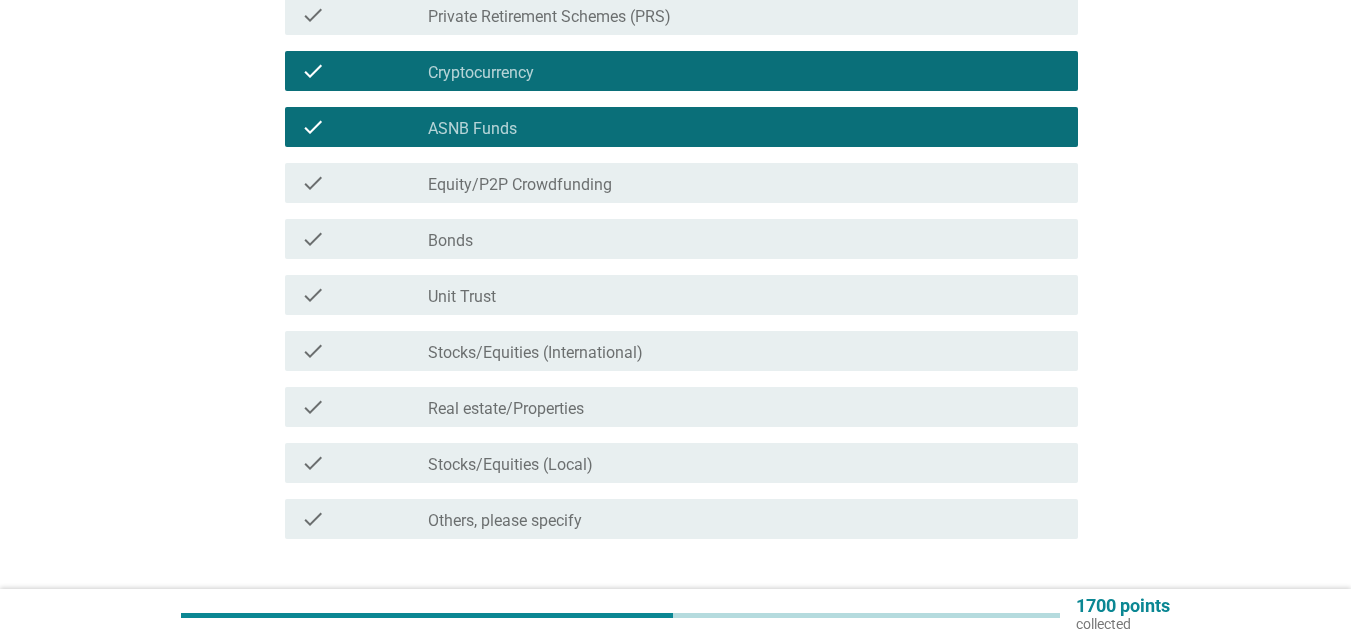 scroll, scrollTop: 400, scrollLeft: 0, axis: vertical 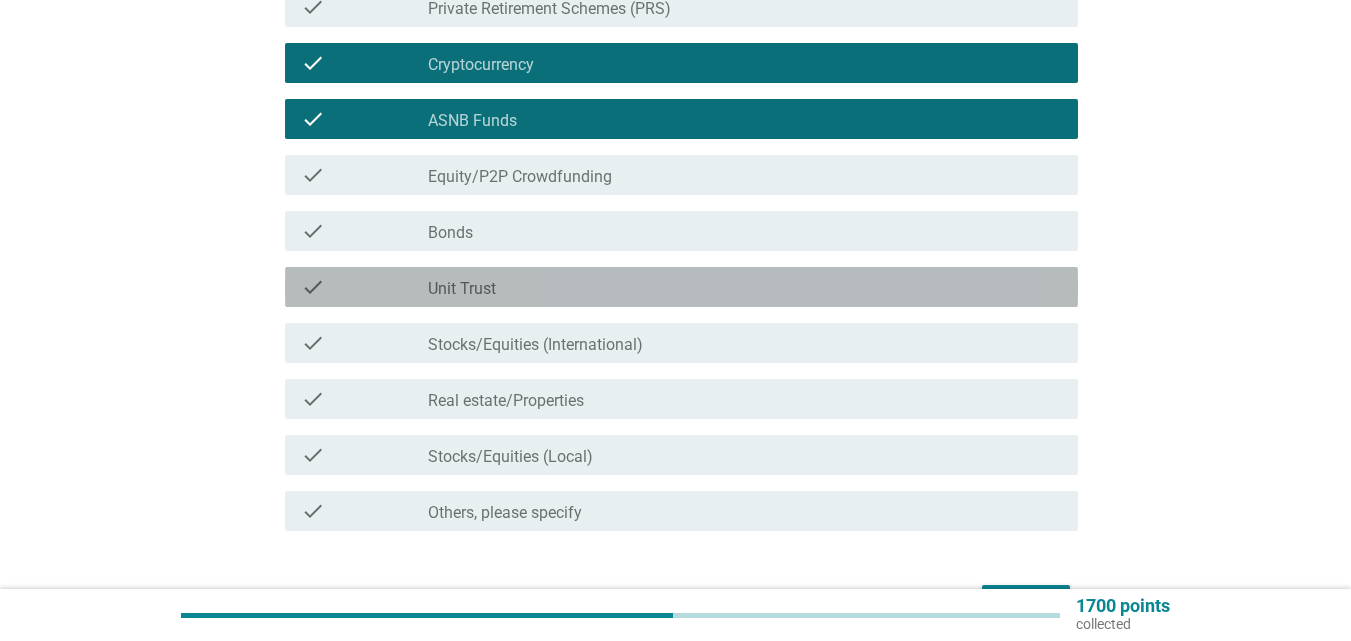 click on "check_box_outline_blank Unit Trust" at bounding box center [745, 287] 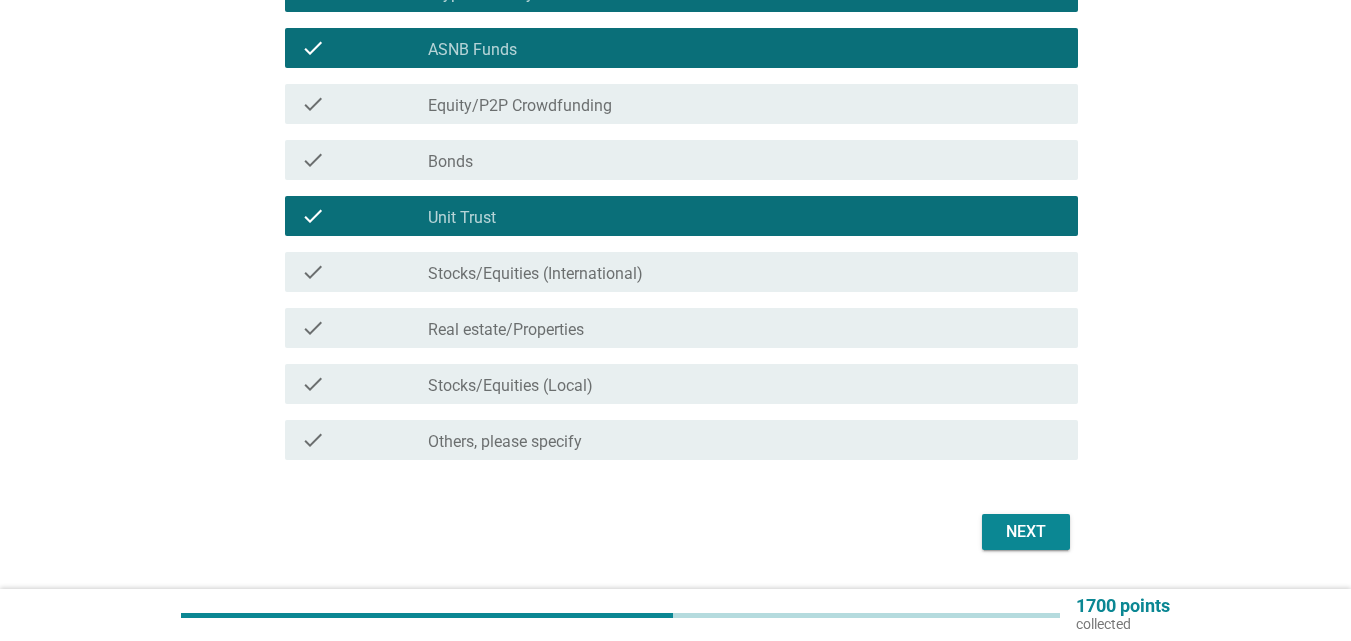 scroll, scrollTop: 500, scrollLeft: 0, axis: vertical 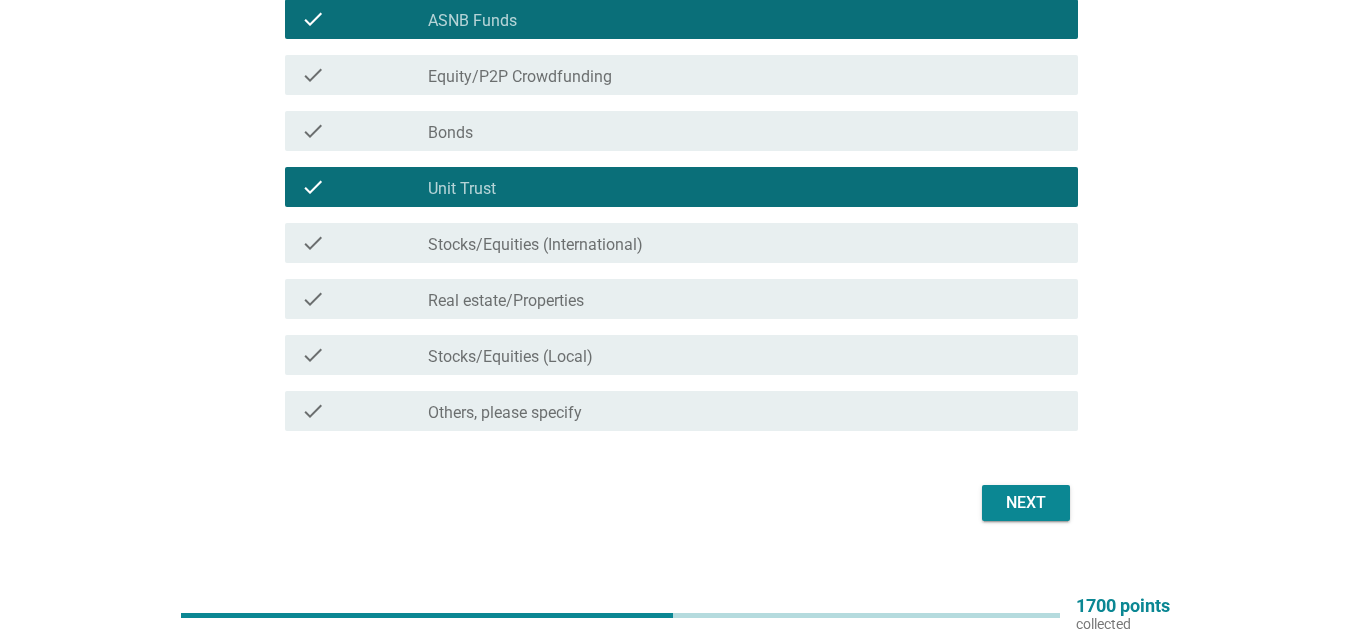 click on "Next" at bounding box center [1026, 503] 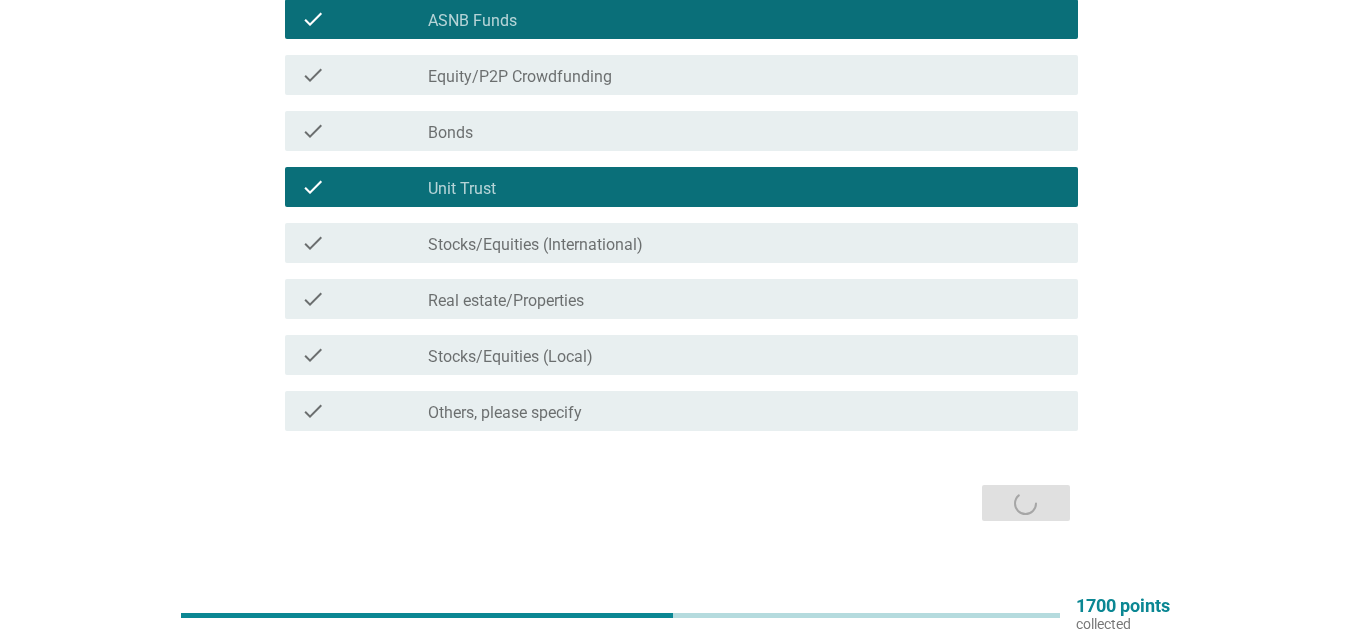 scroll, scrollTop: 0, scrollLeft: 0, axis: both 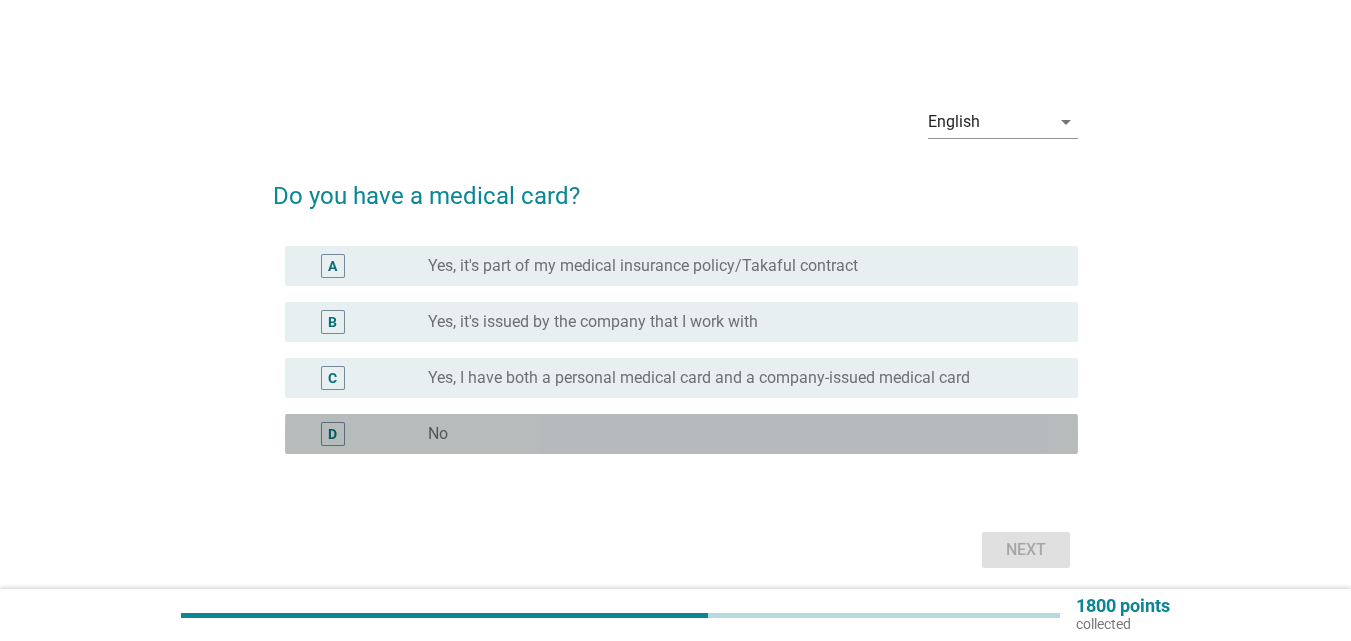 click on "radio_button_unchecked No" at bounding box center (737, 434) 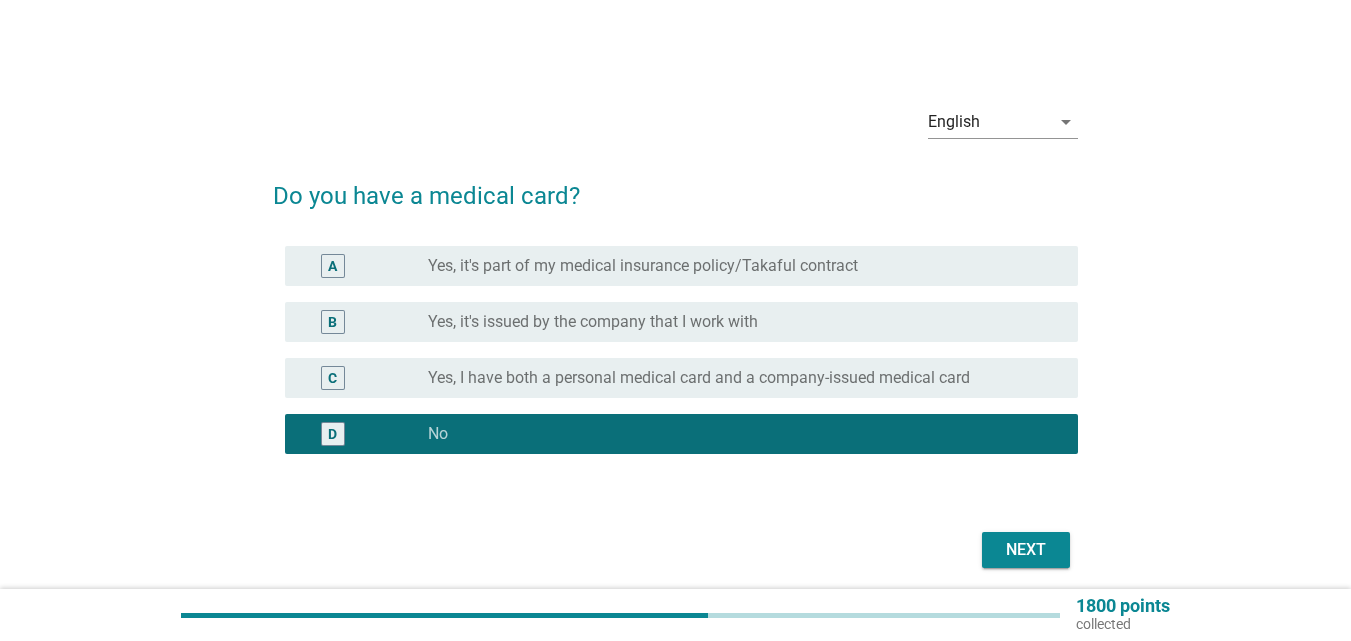 click on "Next" at bounding box center [1026, 550] 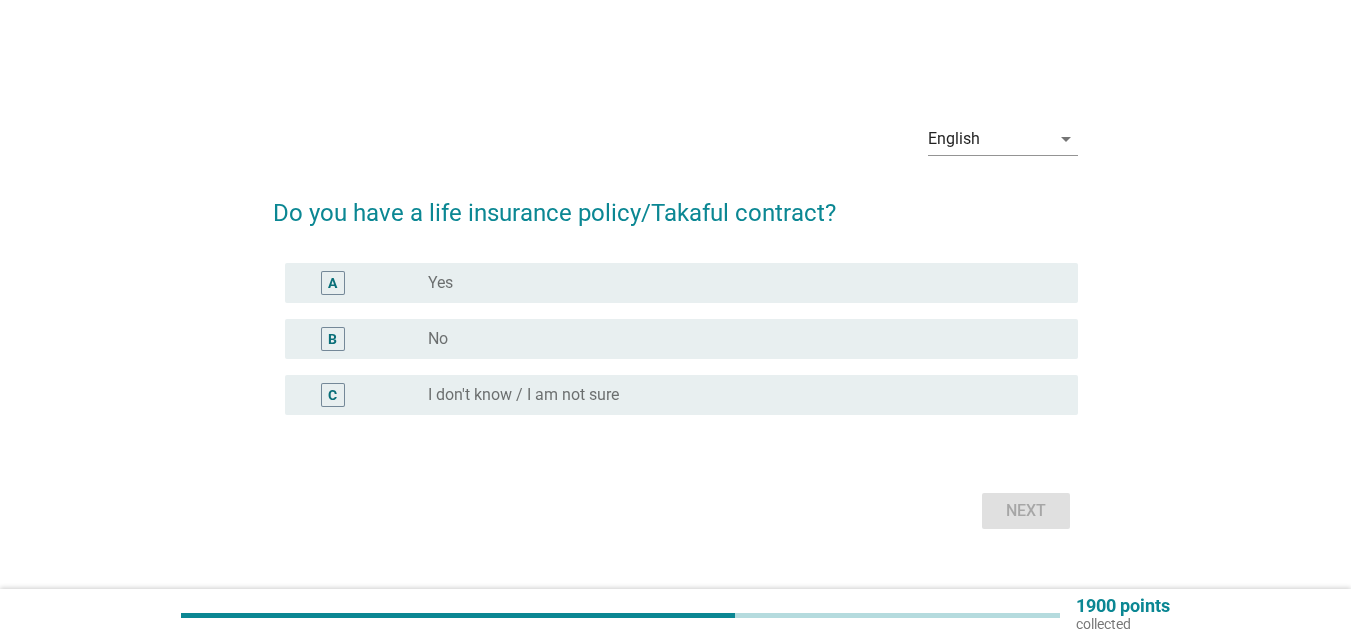 click on "radio_button_unchecked Yes" at bounding box center [737, 283] 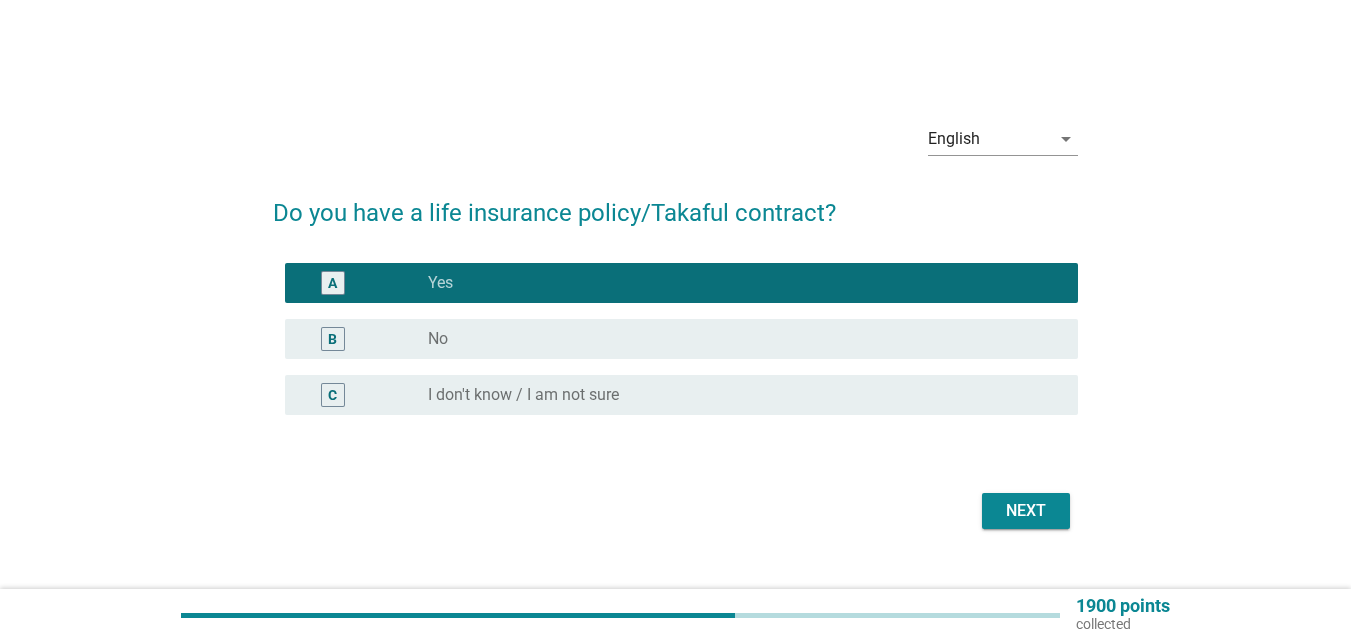 drag, startPoint x: 1024, startPoint y: 502, endPoint x: 1060, endPoint y: 492, distance: 37.363083 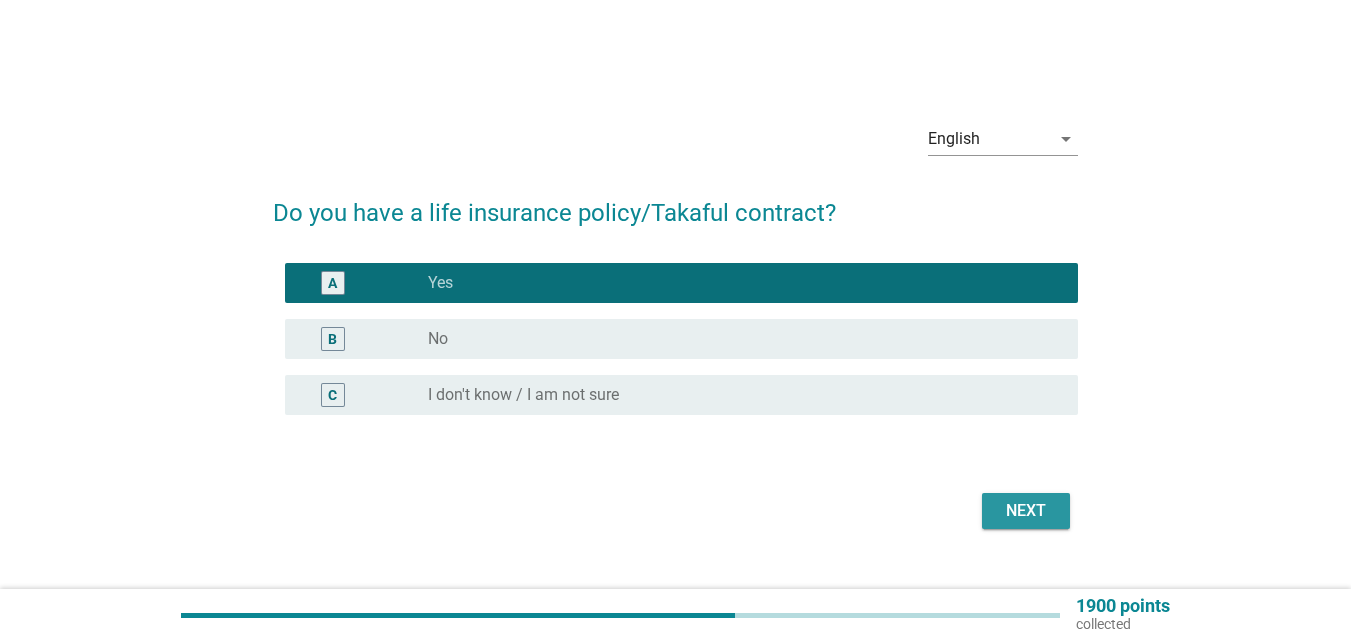 click on "Next" at bounding box center [1026, 511] 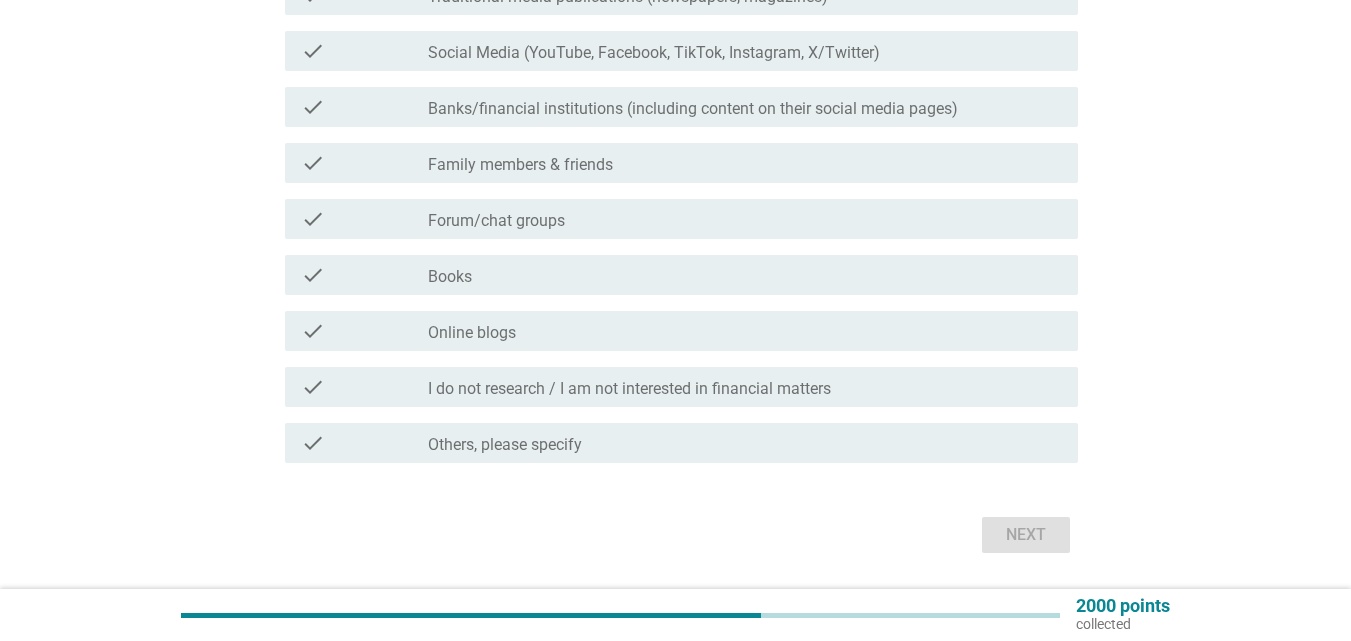scroll, scrollTop: 200, scrollLeft: 0, axis: vertical 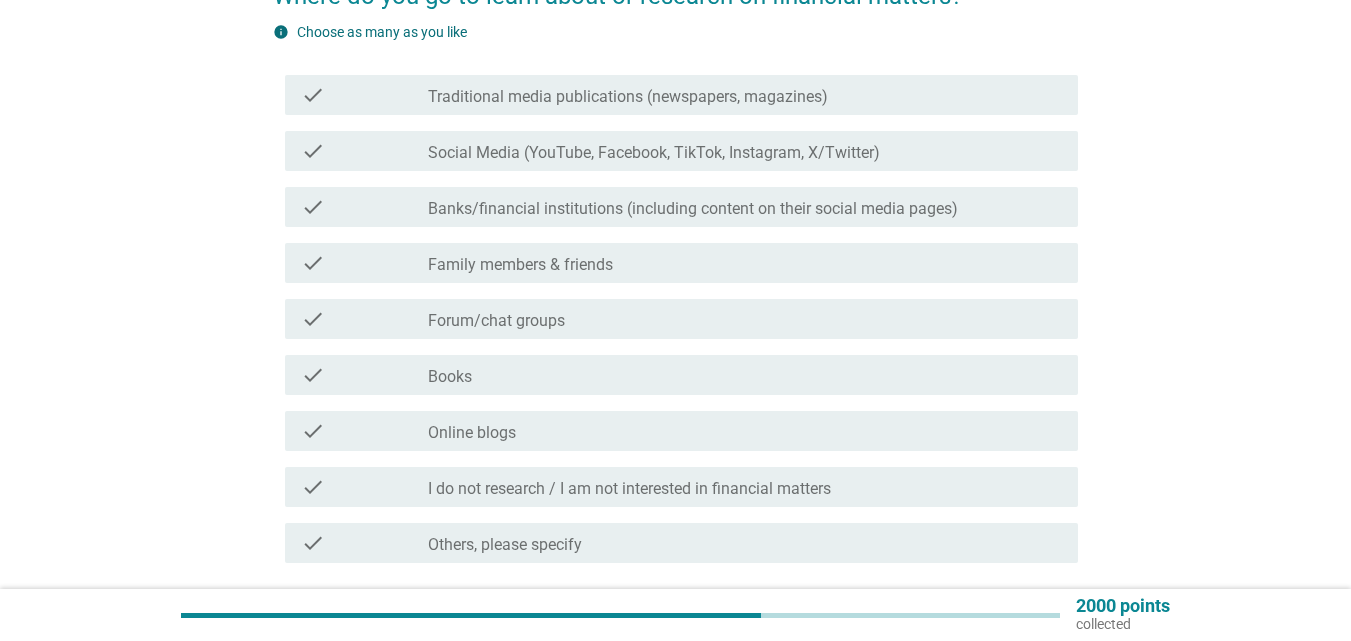 click on "Banks/financial institutions (including content on their social media pages)" at bounding box center [693, 209] 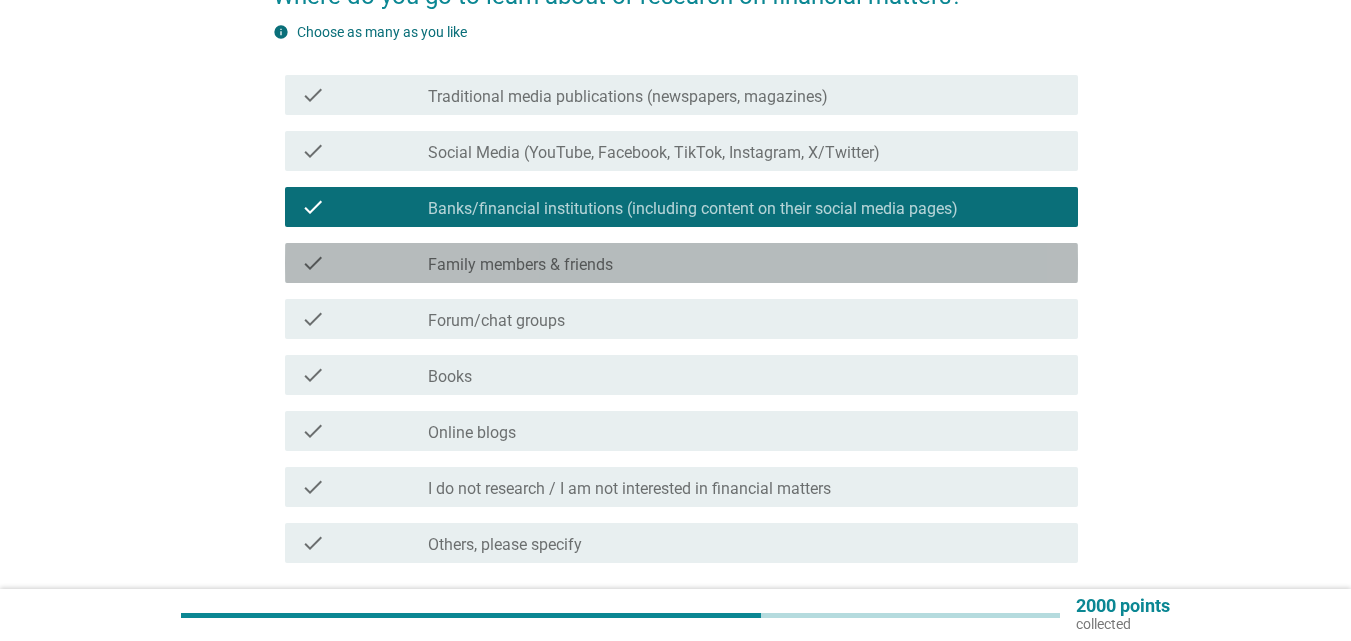 click on "Family members & friends" at bounding box center (520, 265) 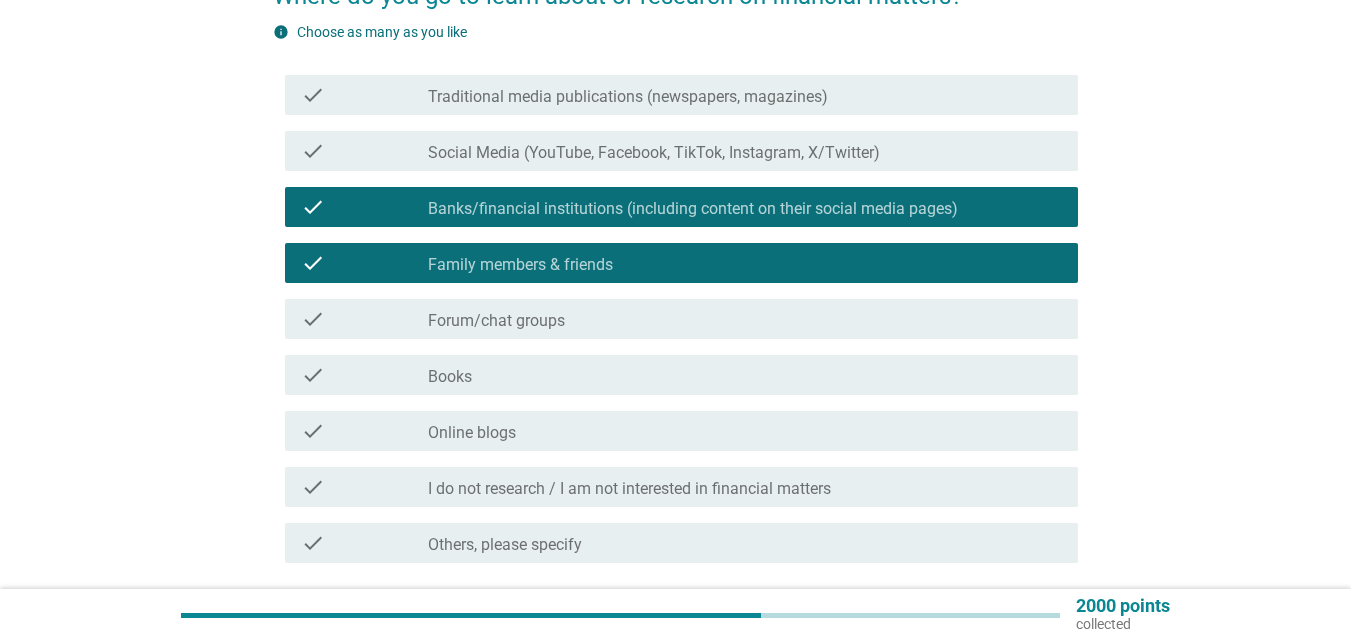click on "Social Media (YouTube, Facebook, TikTok, Instagram, X/Twitter)" at bounding box center [654, 153] 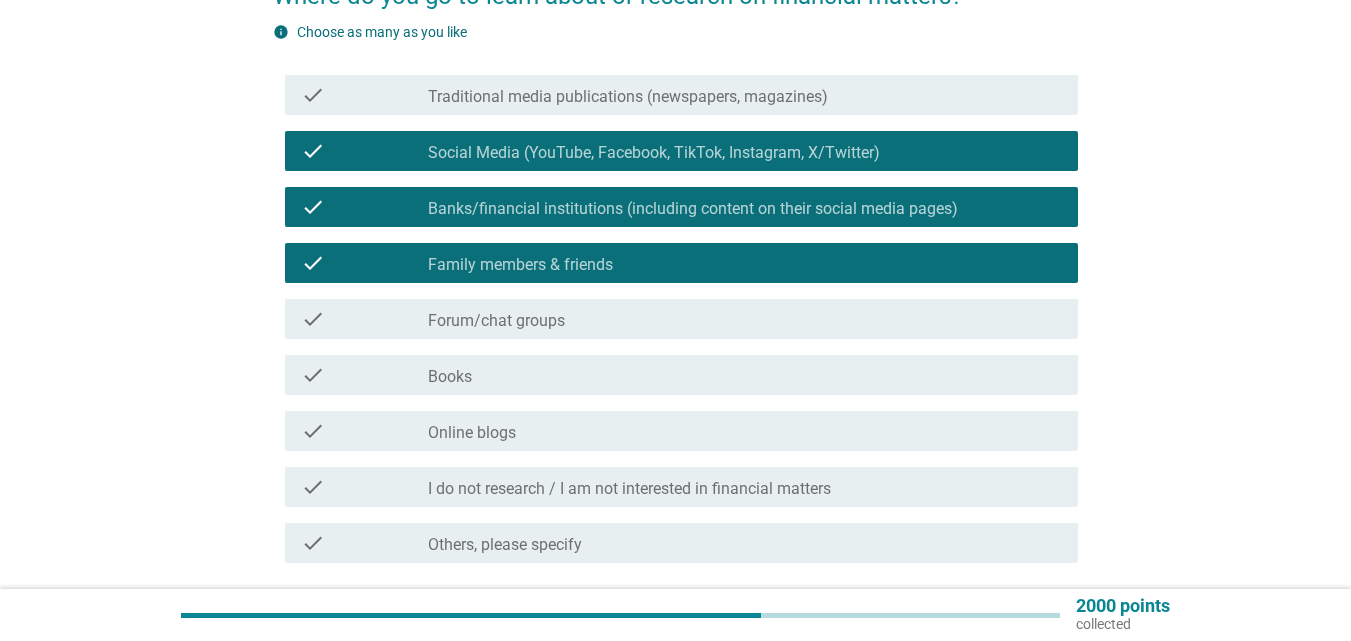 drag, startPoint x: 601, startPoint y: 93, endPoint x: 610, endPoint y: 110, distance: 19.235384 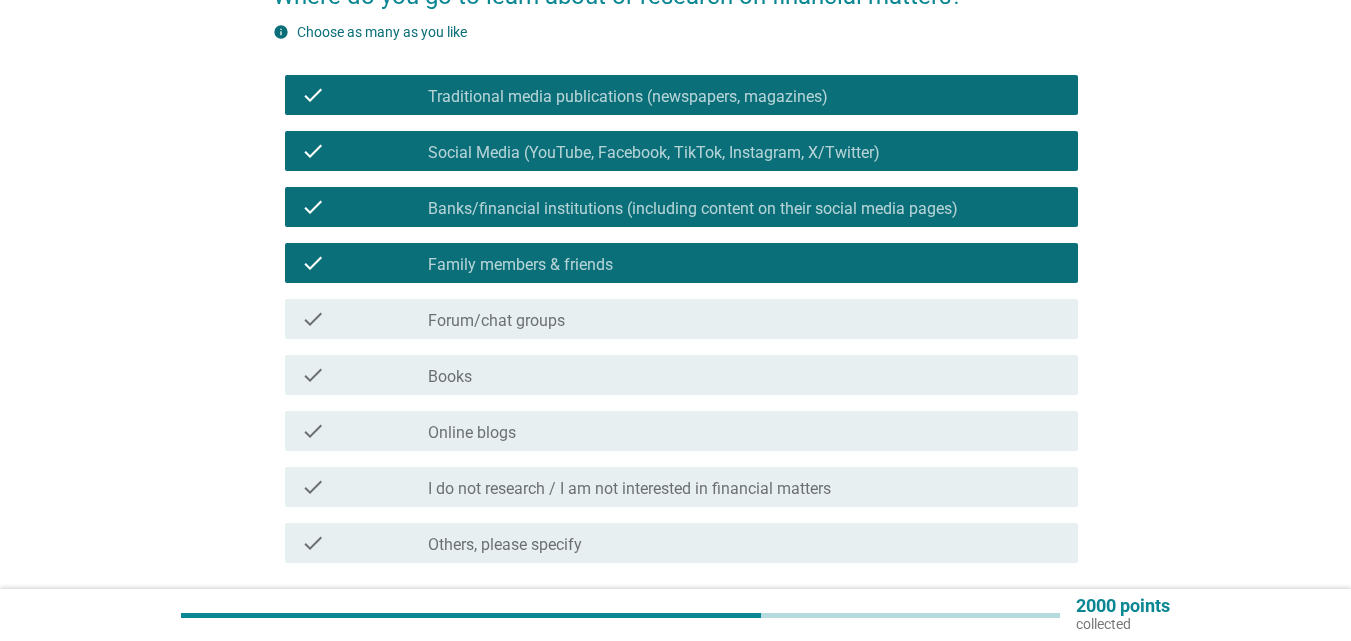 drag, startPoint x: 779, startPoint y: 305, endPoint x: 802, endPoint y: 334, distance: 37.01351 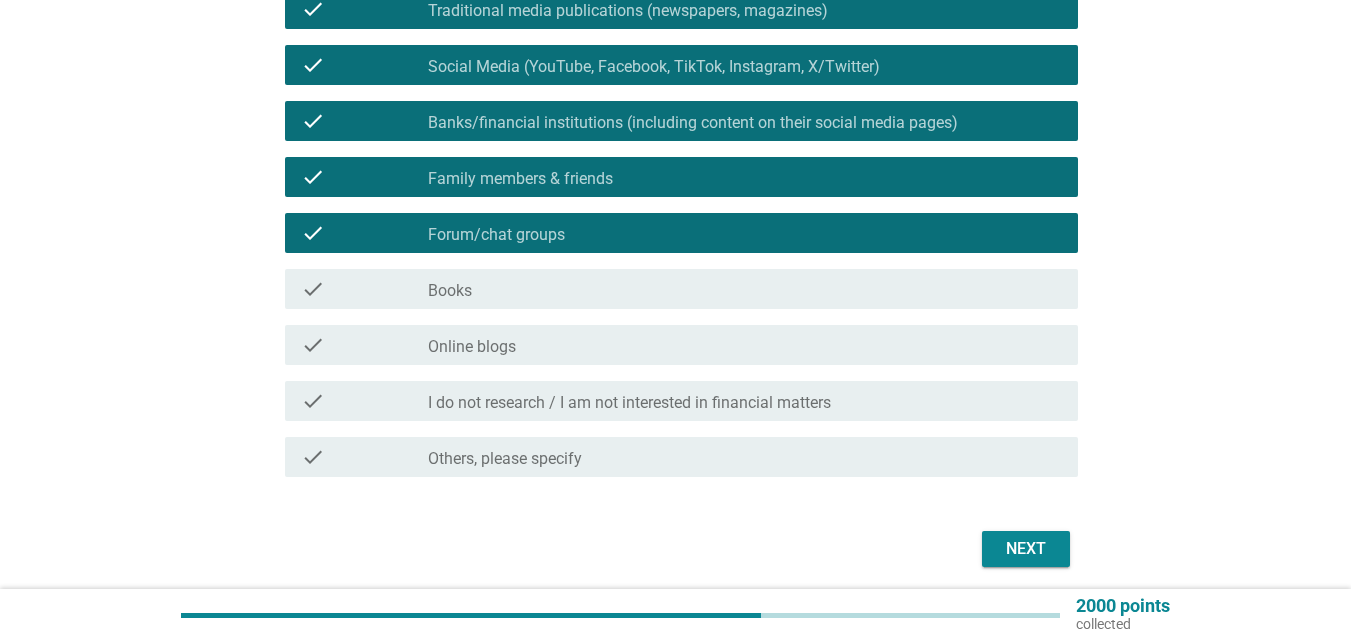 scroll, scrollTop: 360, scrollLeft: 0, axis: vertical 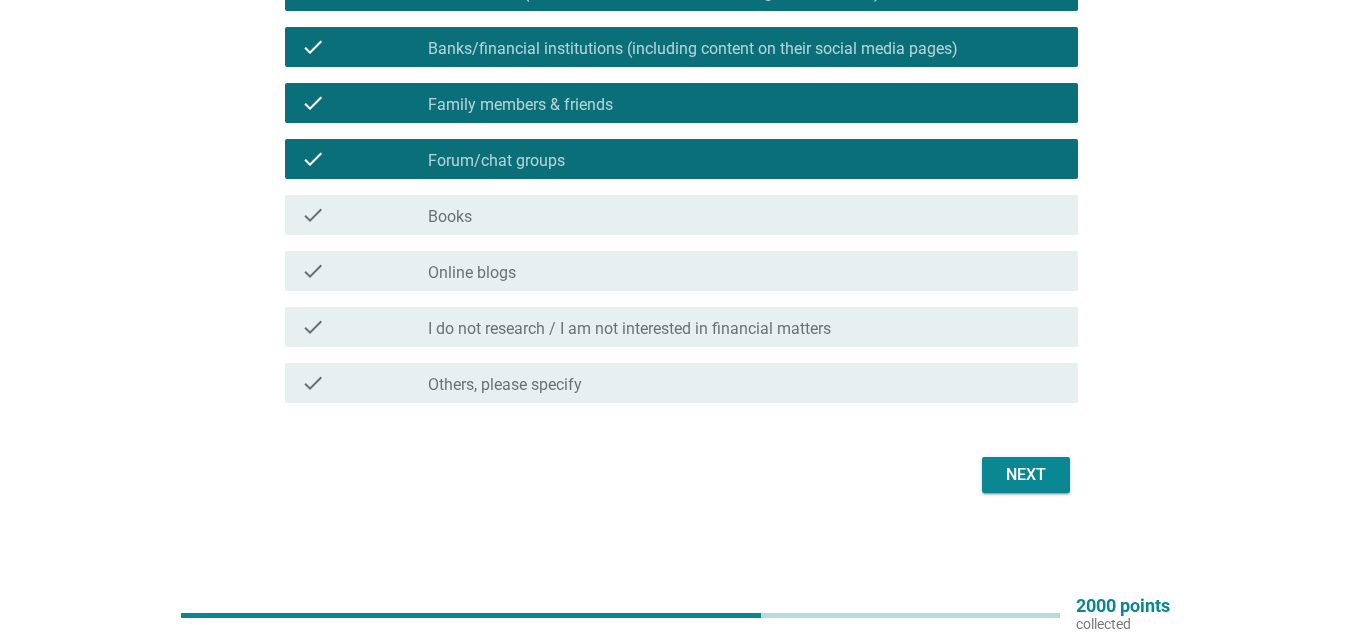 click on "Next" at bounding box center [1026, 475] 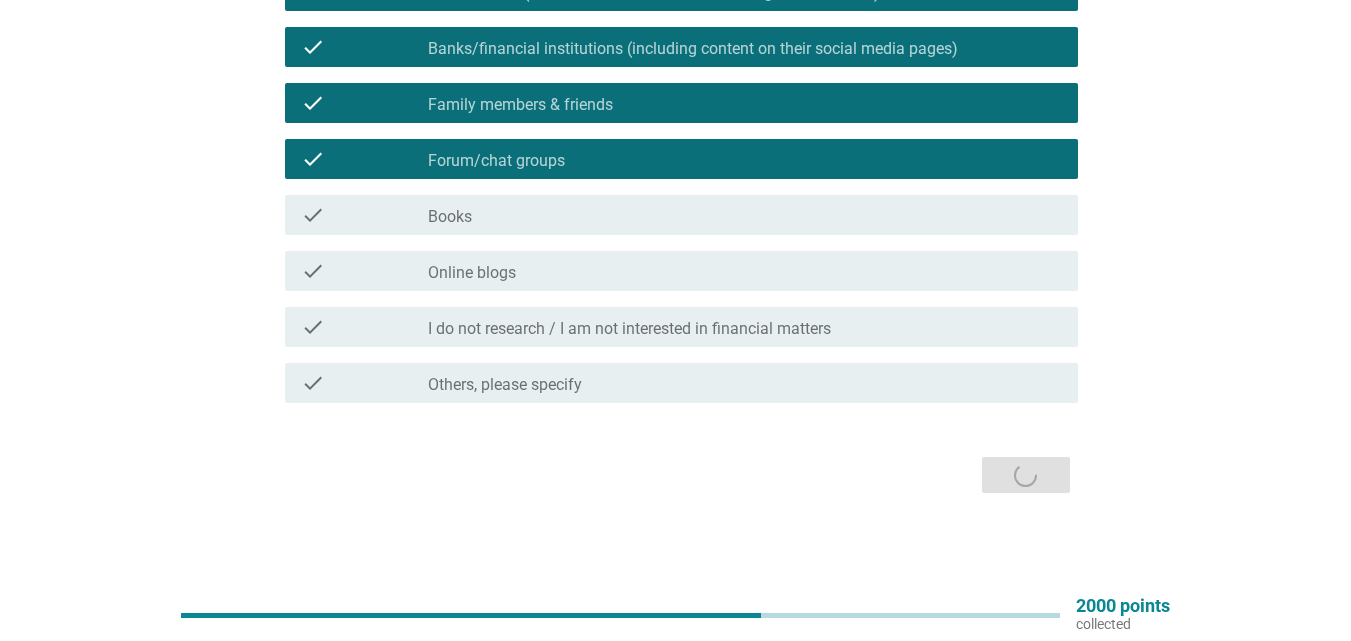 scroll, scrollTop: 0, scrollLeft: 0, axis: both 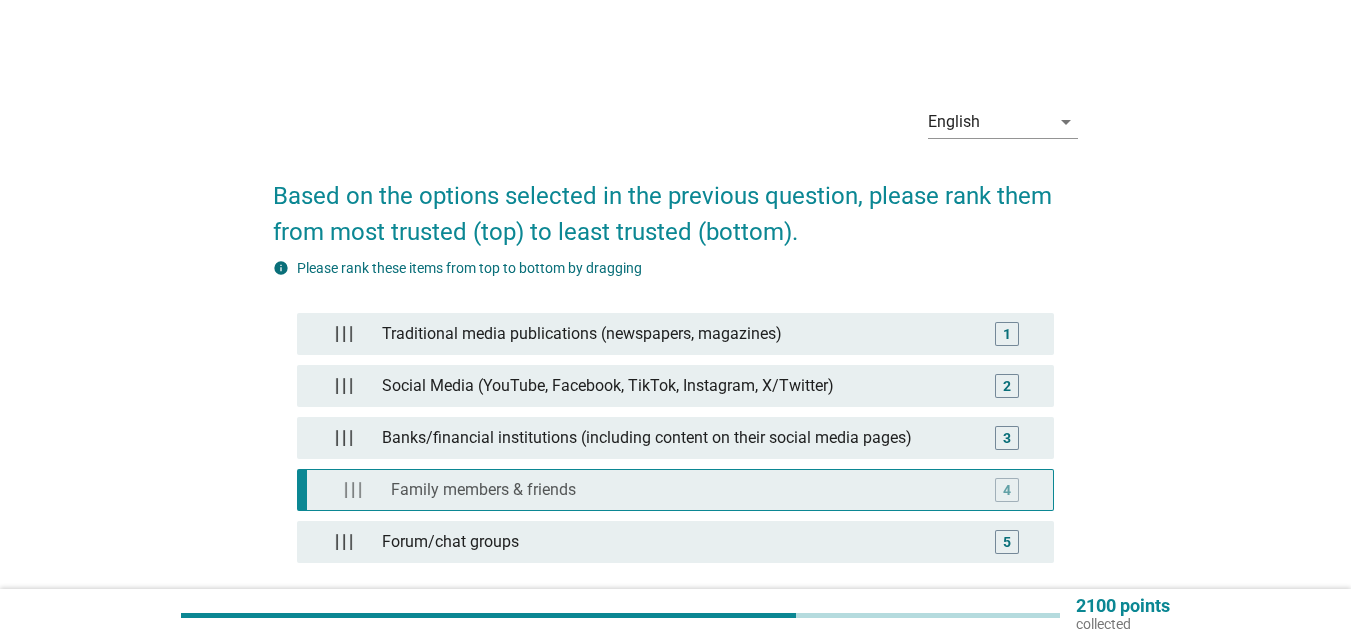 type 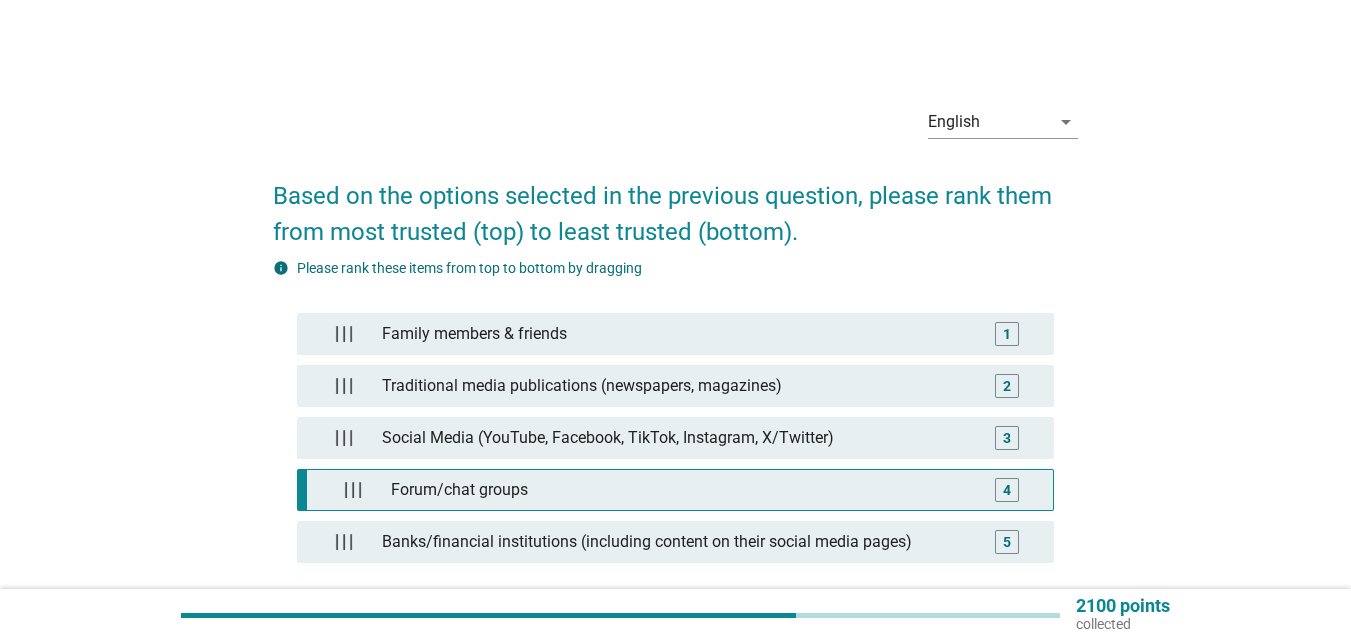 click on "4" at bounding box center [1007, 490] 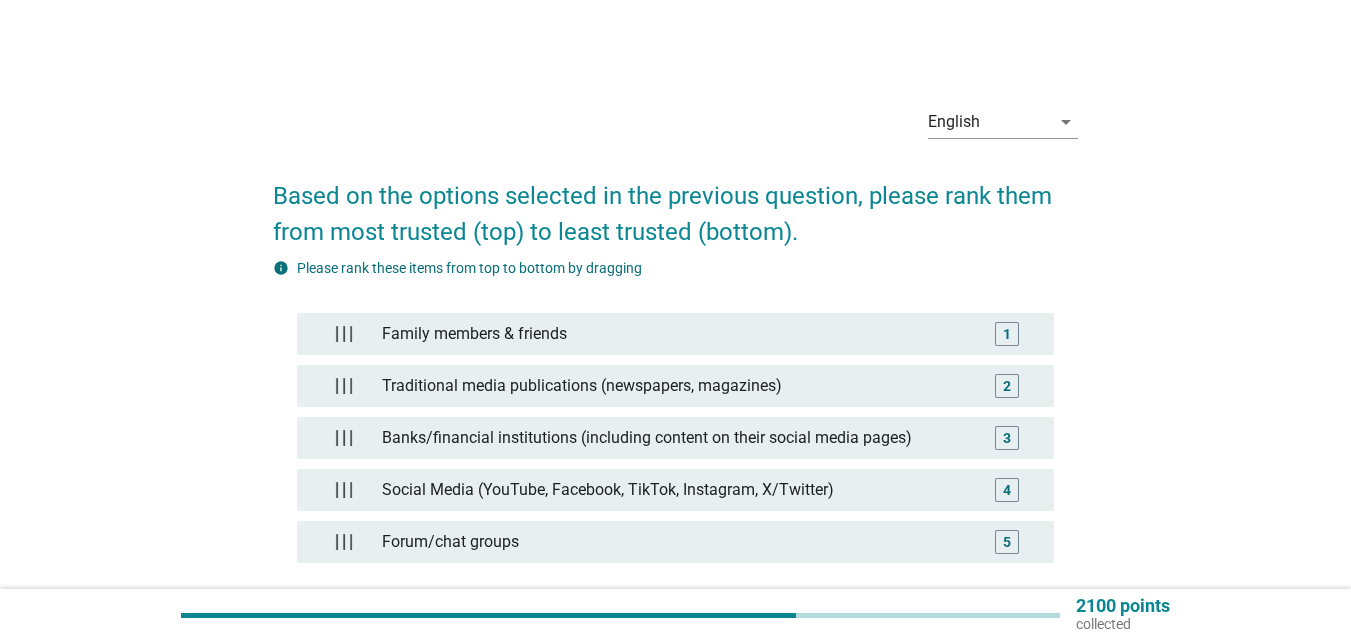 click on "3" at bounding box center [1007, 438] 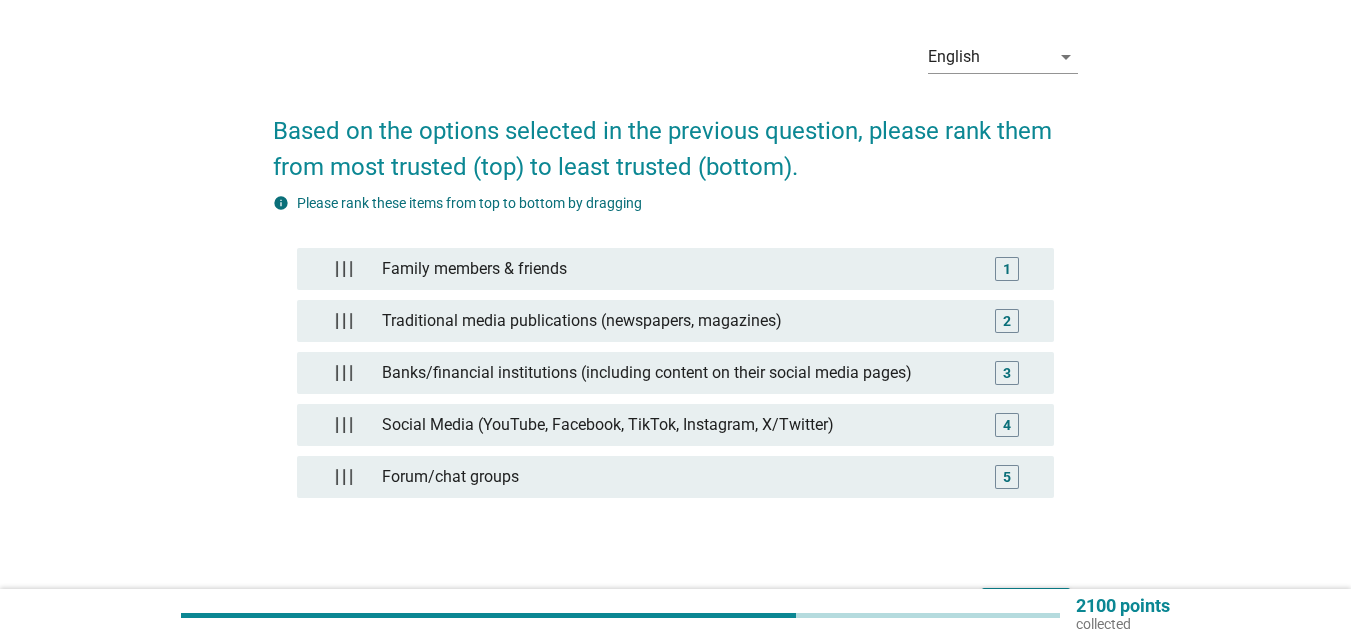 scroll, scrollTop: 100, scrollLeft: 0, axis: vertical 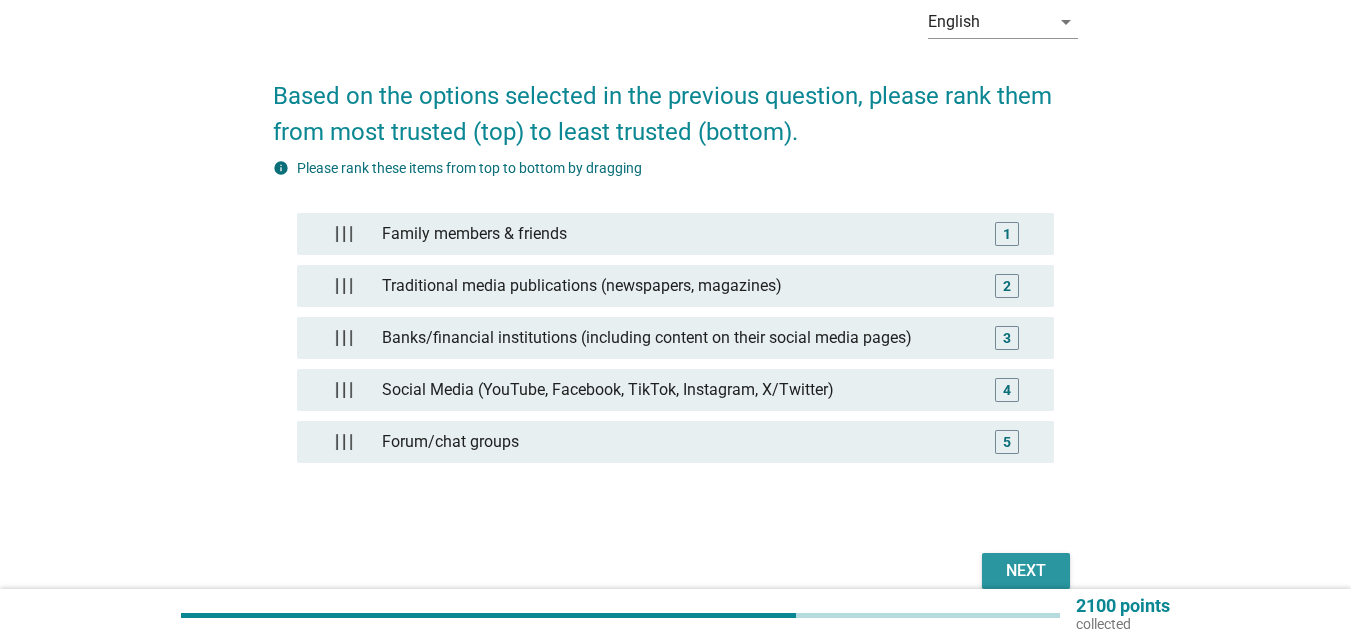 drag, startPoint x: 1032, startPoint y: 555, endPoint x: 1049, endPoint y: 549, distance: 18.027756 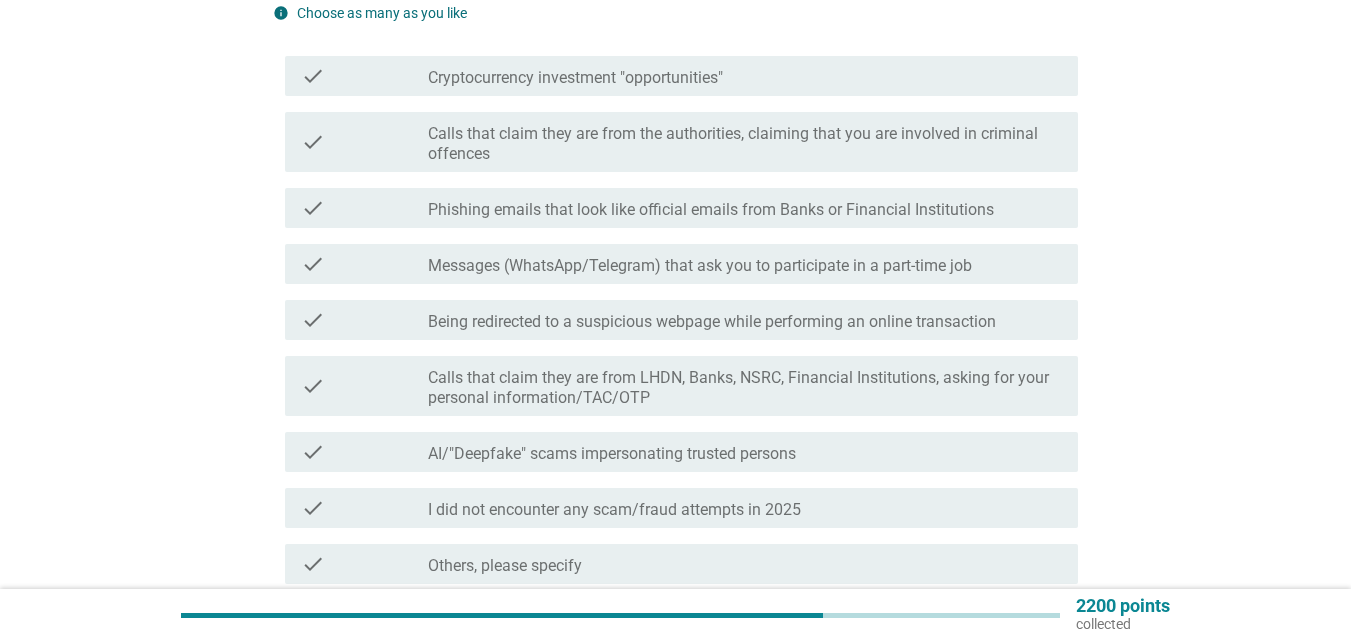 scroll, scrollTop: 300, scrollLeft: 0, axis: vertical 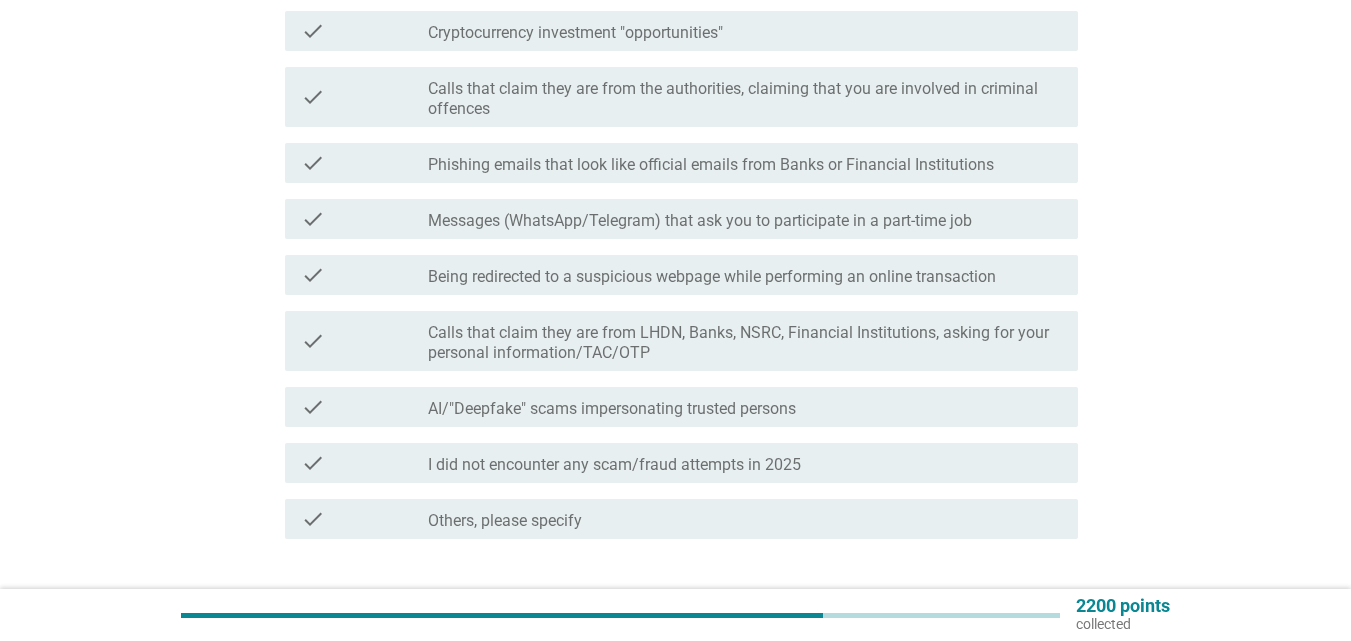 click on "check_box_outline_blank I did not encounter any scam/fraud attempts in 2025" at bounding box center [745, 463] 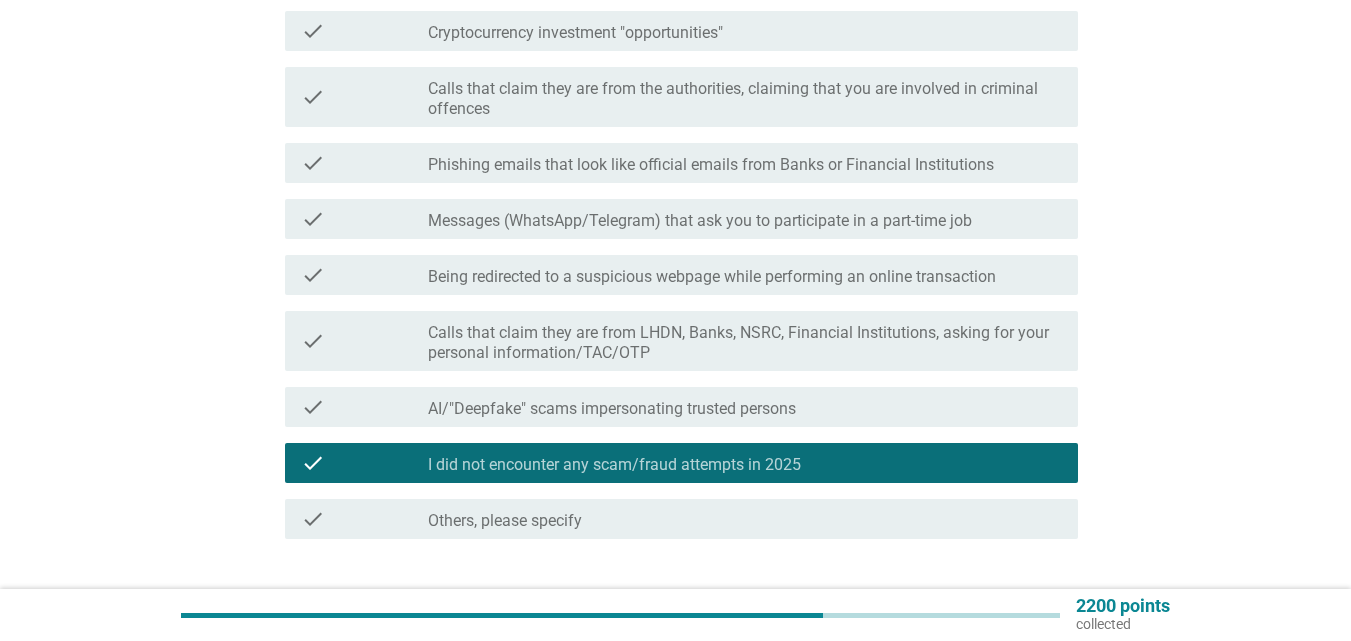 scroll, scrollTop: 400, scrollLeft: 0, axis: vertical 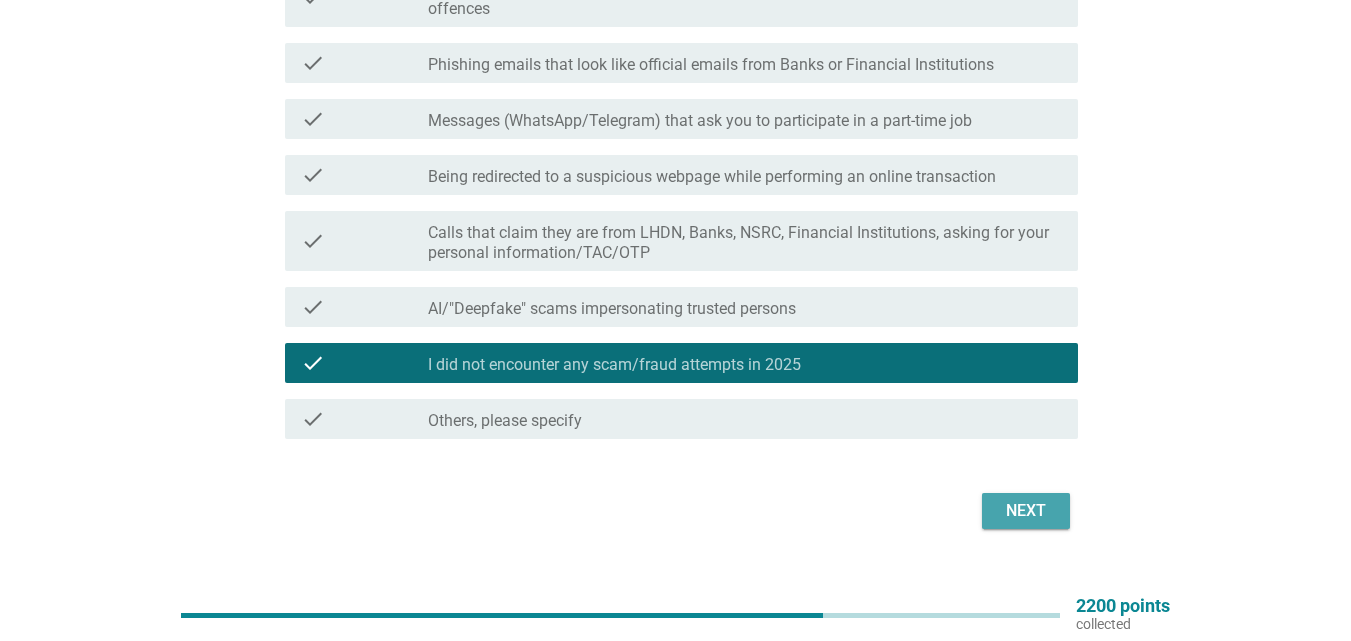 click on "Next" at bounding box center [1026, 511] 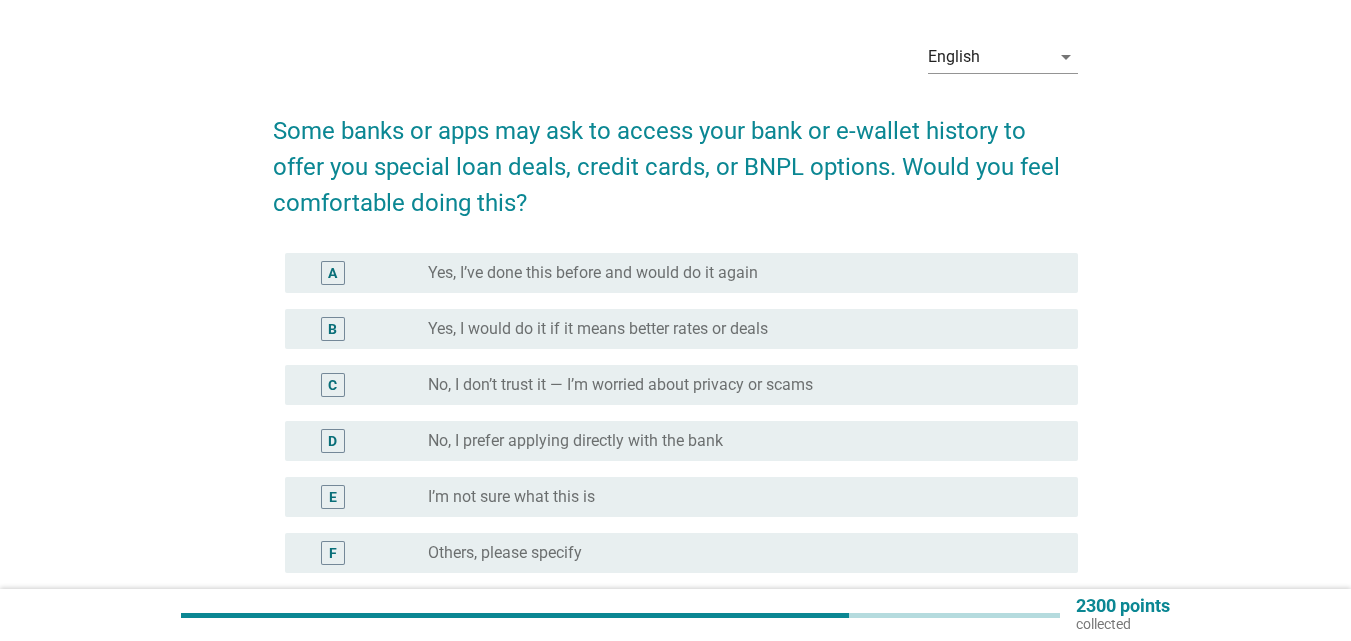 scroll, scrollTop: 100, scrollLeft: 0, axis: vertical 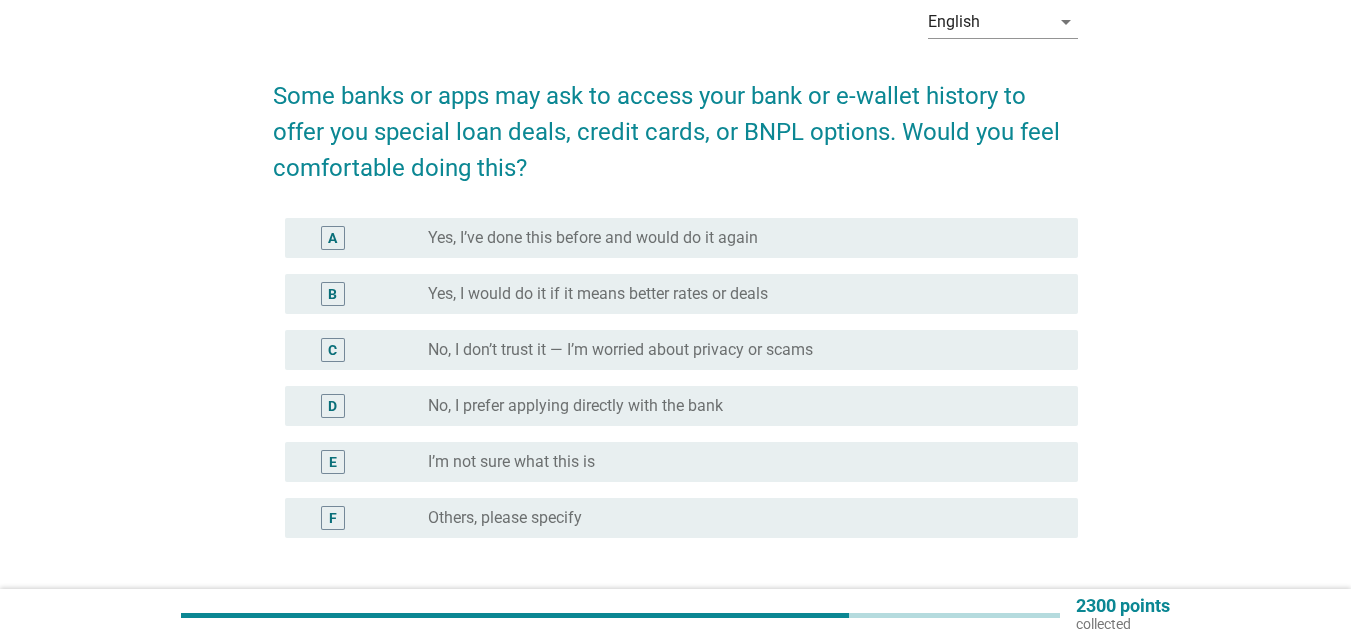 click on "Yes, I would do it if it means better rates or deals" at bounding box center [598, 294] 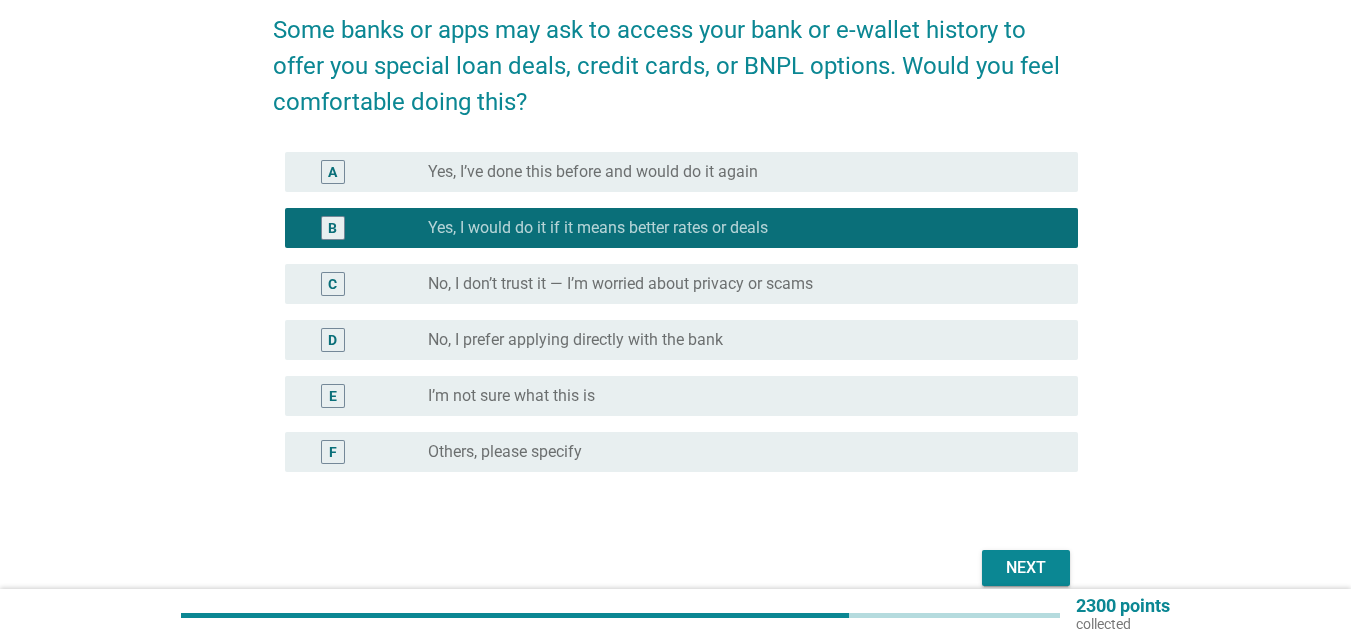 scroll, scrollTop: 200, scrollLeft: 0, axis: vertical 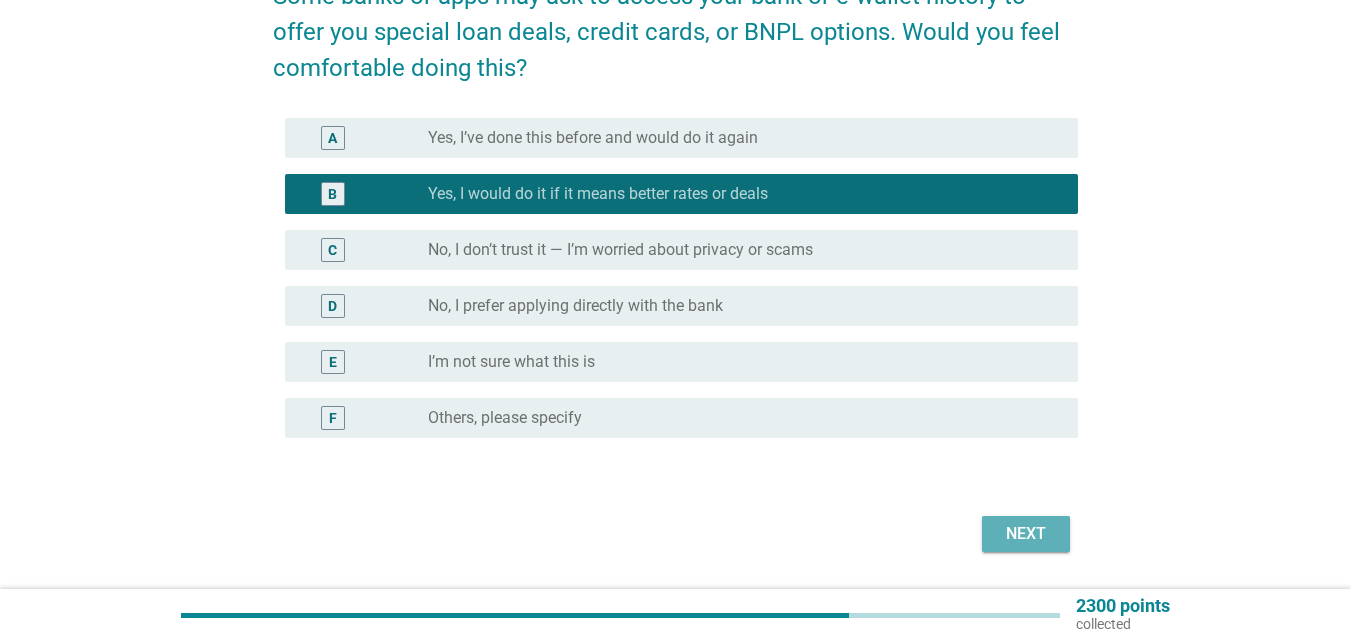 click on "Next" at bounding box center [1026, 534] 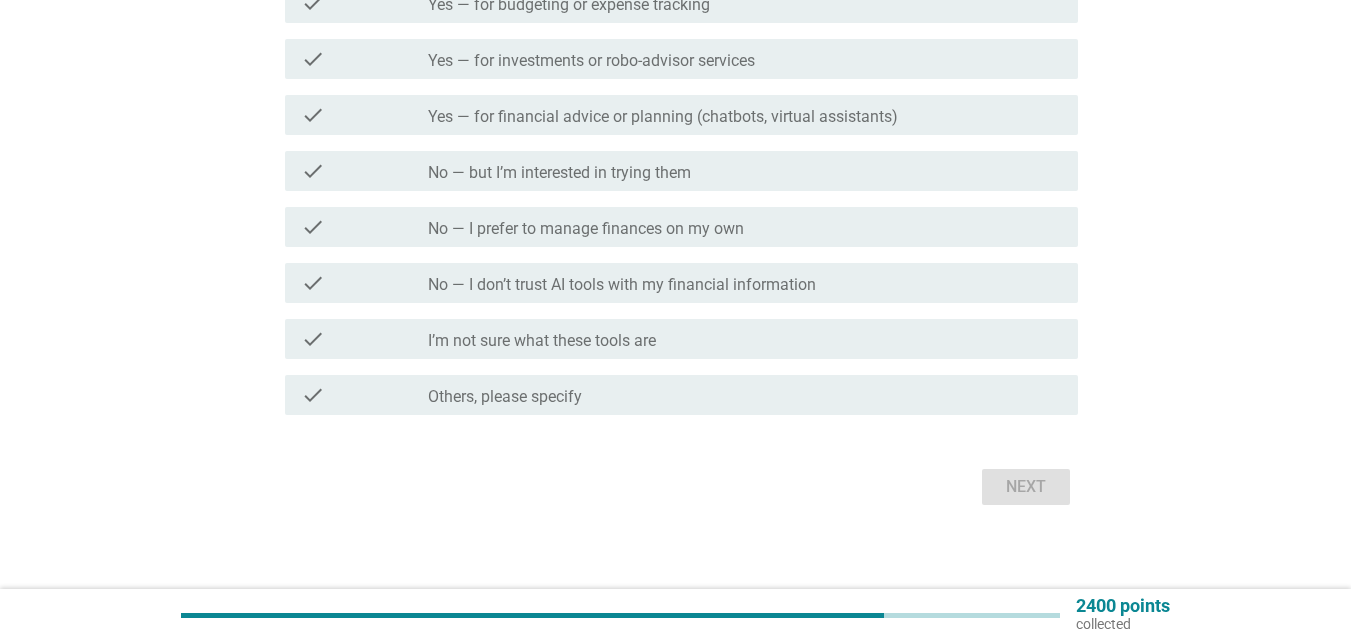 scroll, scrollTop: 340, scrollLeft: 0, axis: vertical 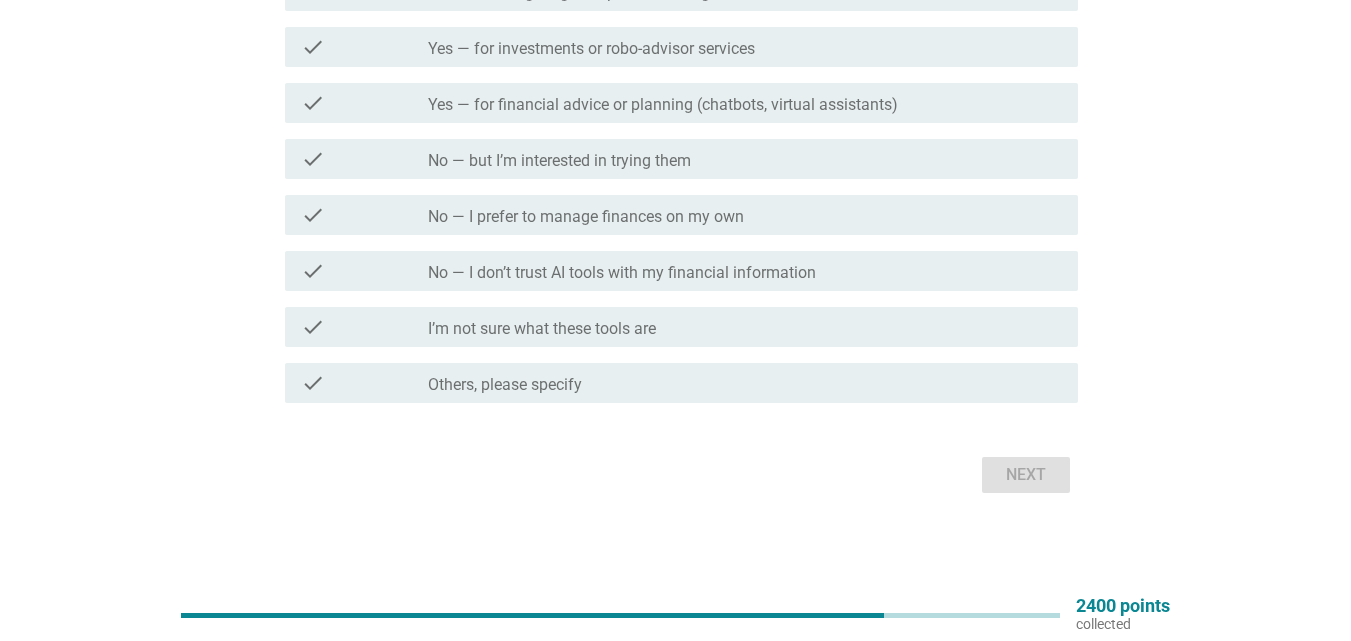 click on "check_box_outline_blank I’m not sure what these tools are" at bounding box center (745, 327) 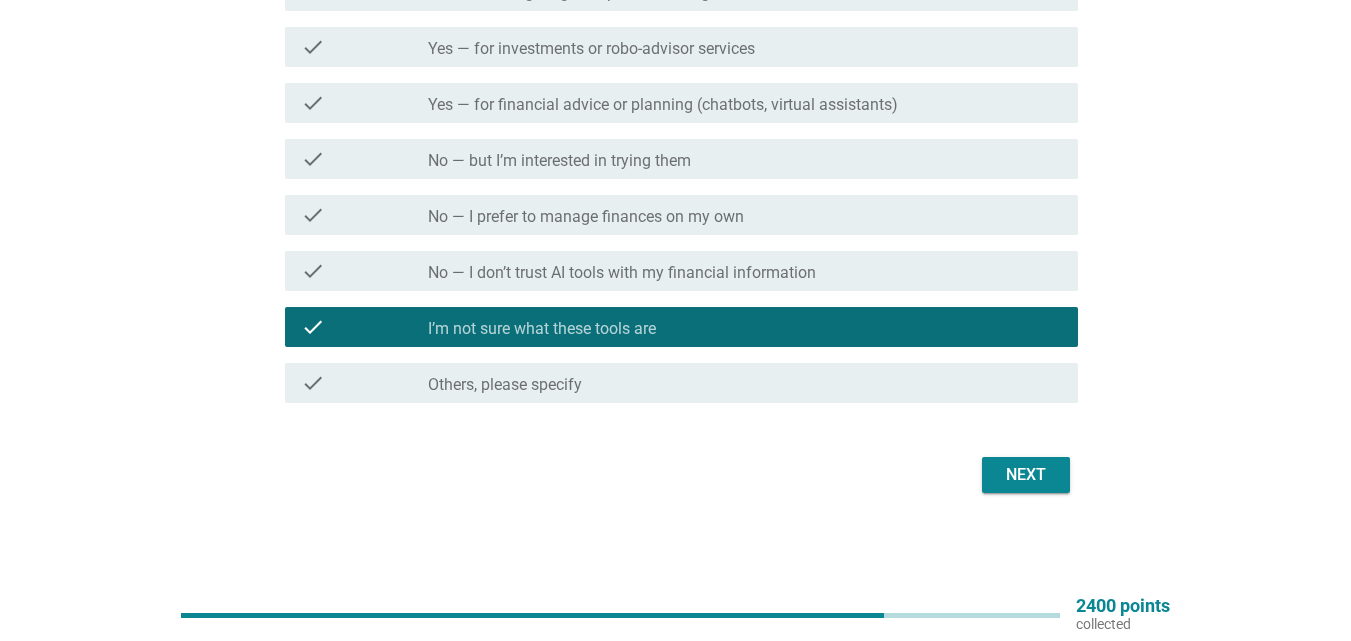 click on "Next" at bounding box center [1026, 475] 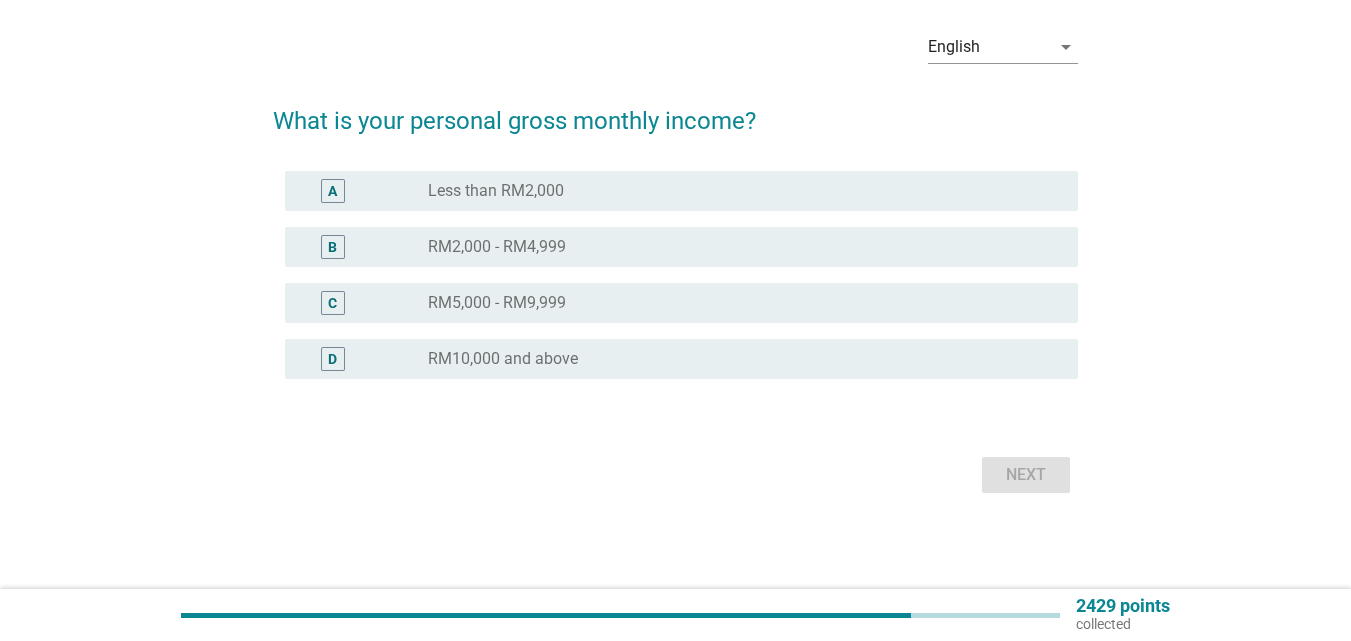 scroll, scrollTop: 0, scrollLeft: 0, axis: both 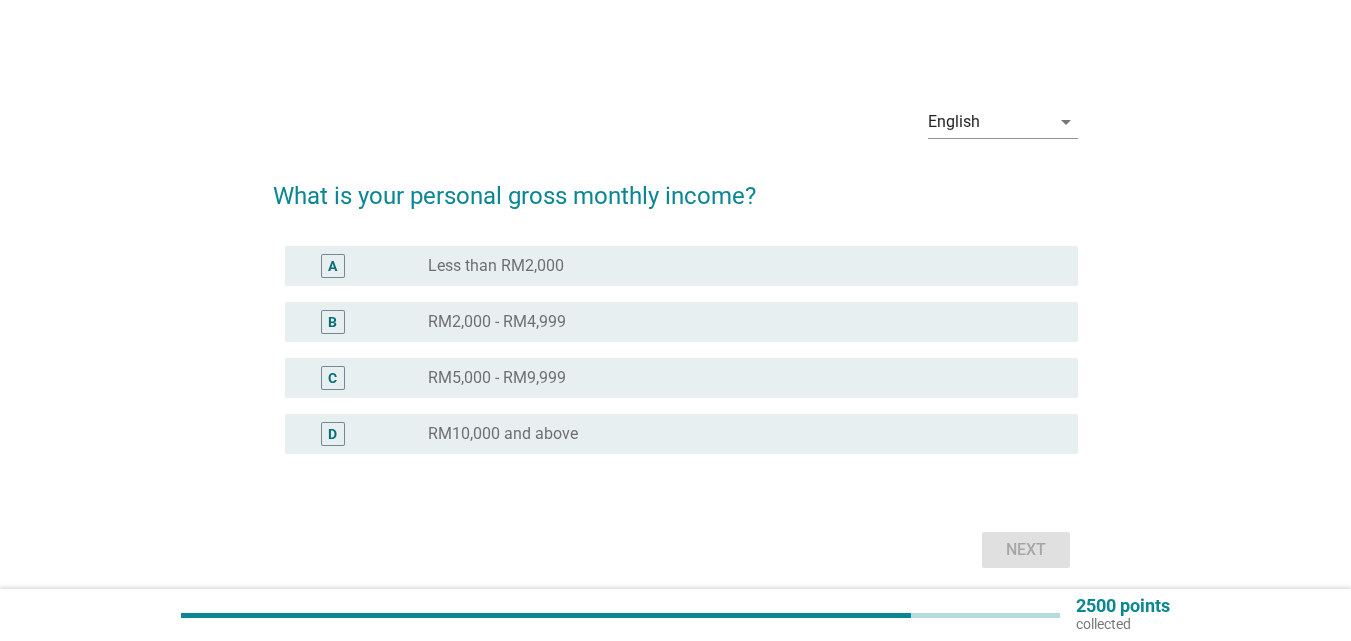 click on "radio_button_unchecked RM2,000 - RM4,999" at bounding box center (737, 322) 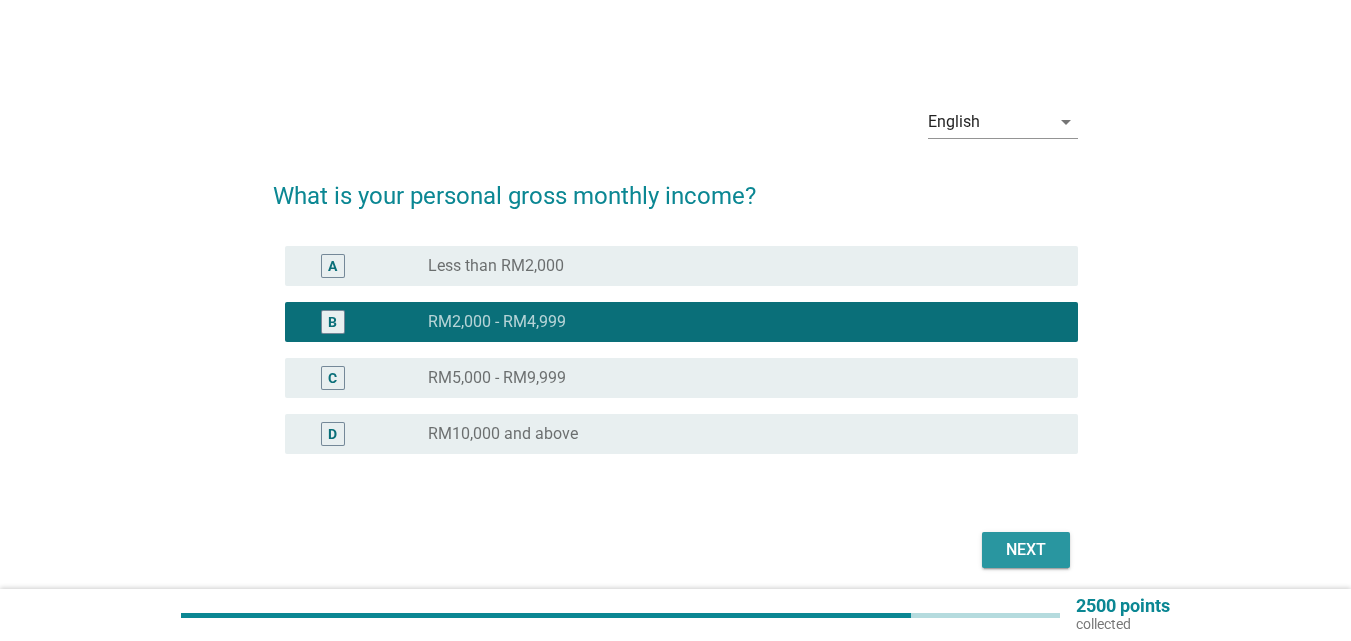 drag, startPoint x: 1021, startPoint y: 543, endPoint x: 1124, endPoint y: 498, distance: 112.40107 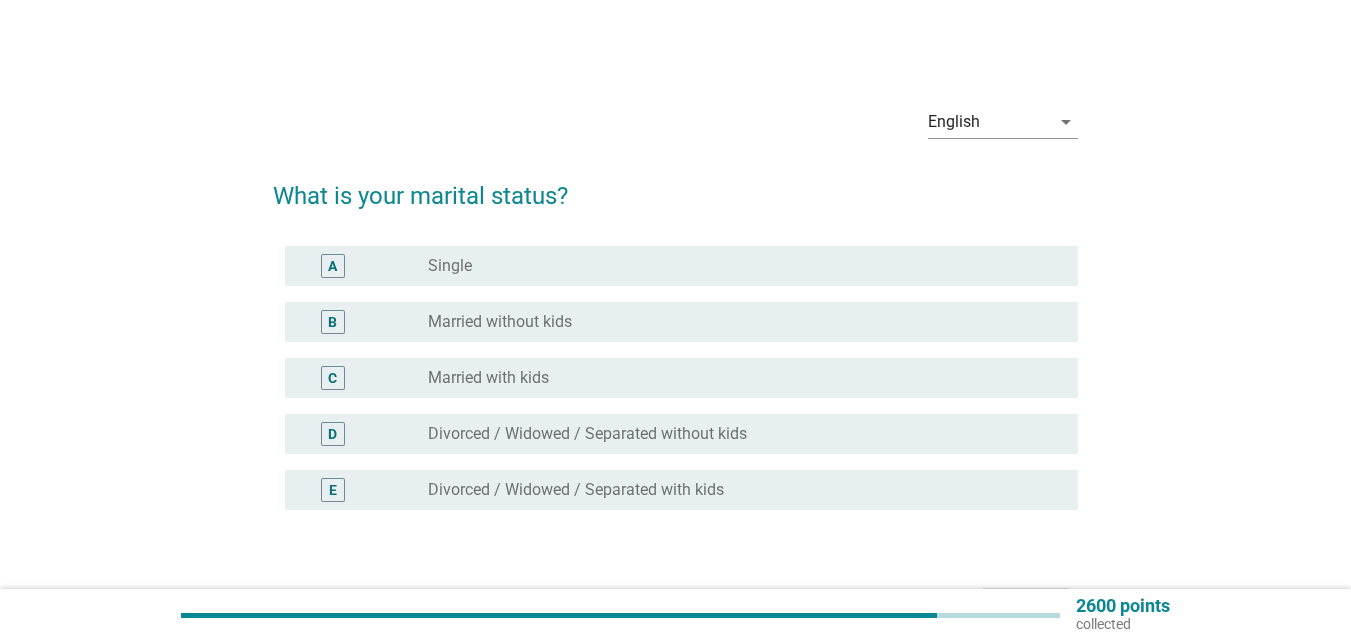 drag, startPoint x: 632, startPoint y: 493, endPoint x: 811, endPoint y: 516, distance: 180.4716 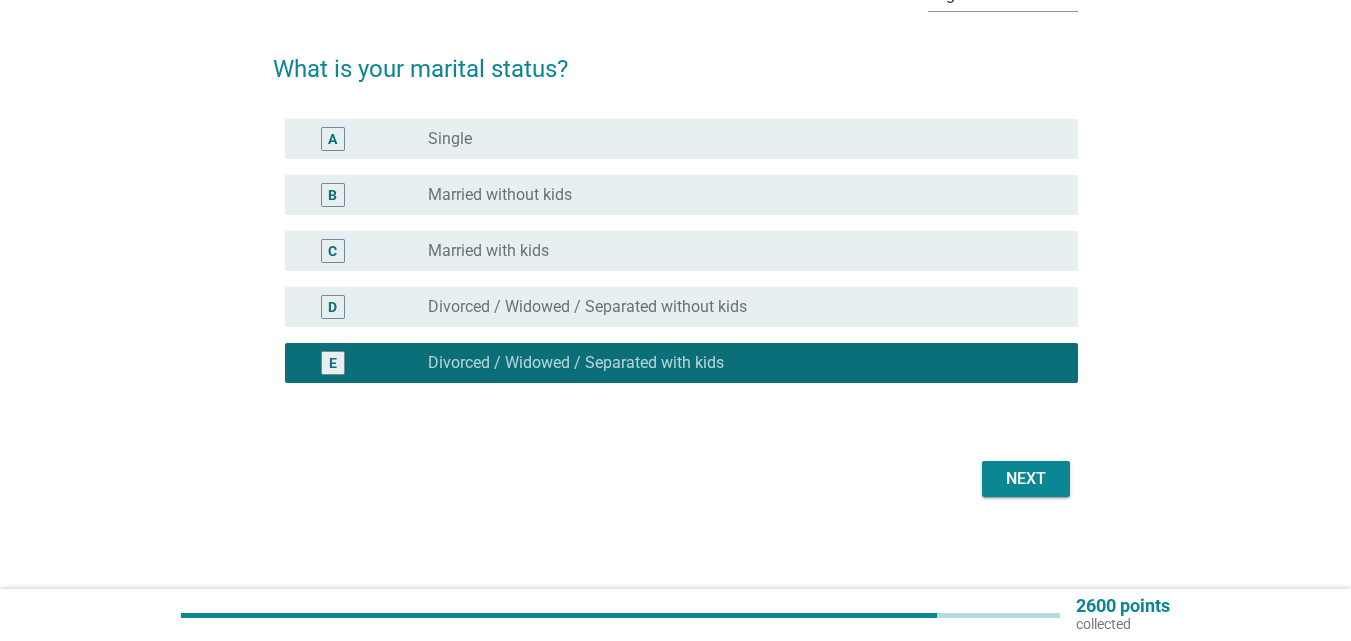scroll, scrollTop: 131, scrollLeft: 0, axis: vertical 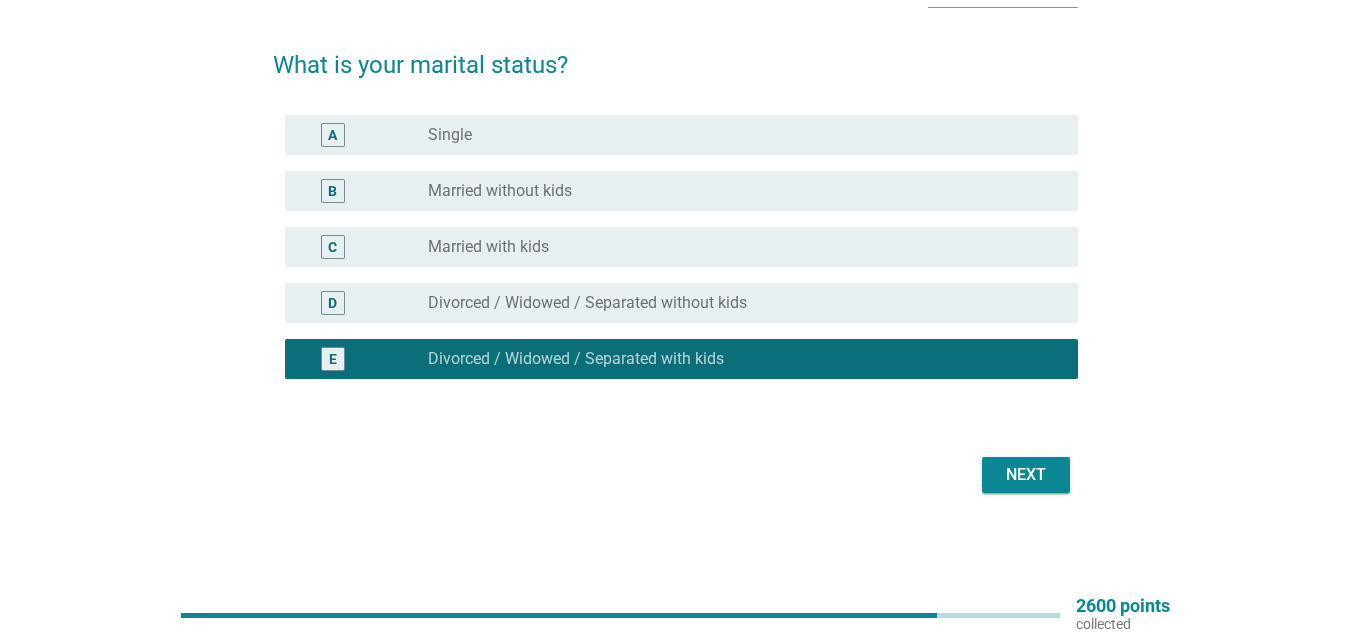 click on "Next" at bounding box center [1026, 475] 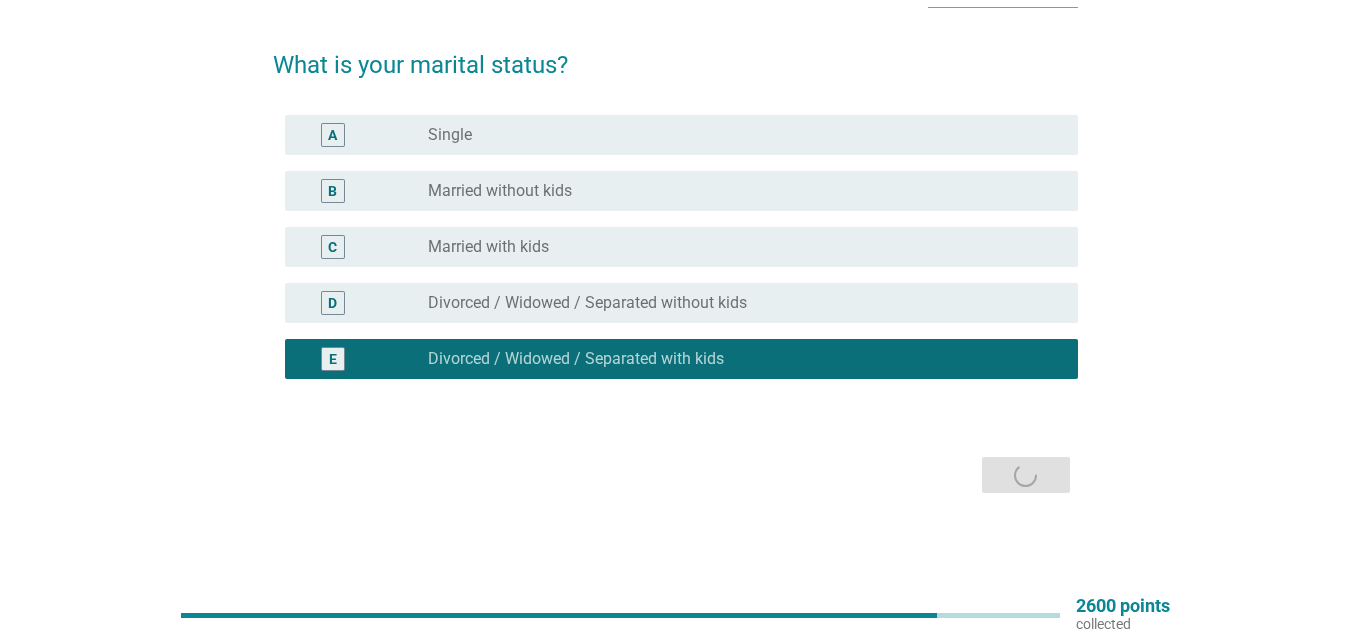 scroll, scrollTop: 0, scrollLeft: 0, axis: both 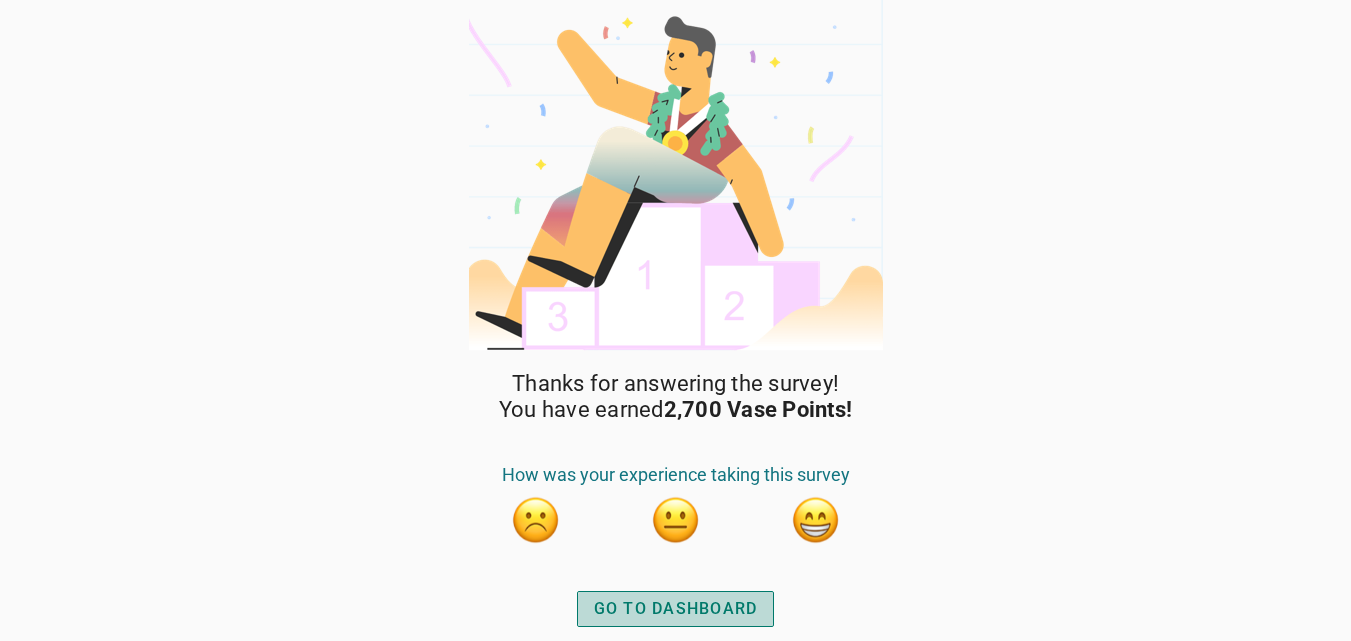 click on "GO TO DASHBOARD" at bounding box center (676, 609) 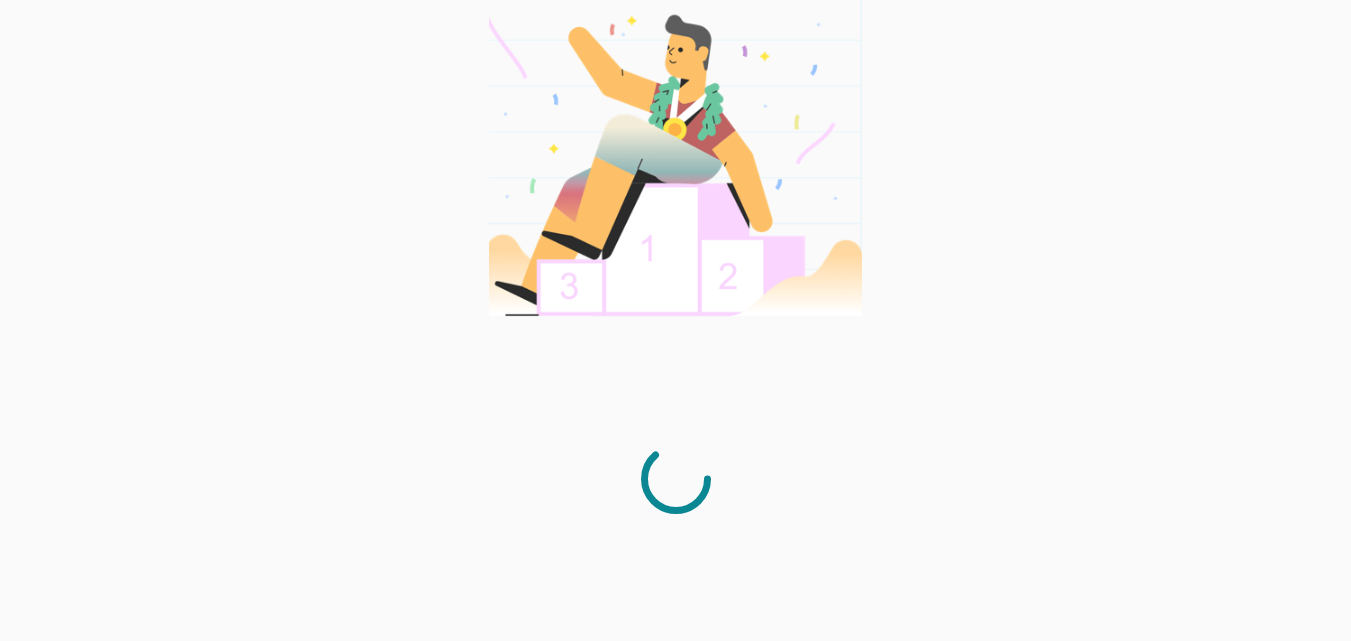 scroll, scrollTop: 0, scrollLeft: 0, axis: both 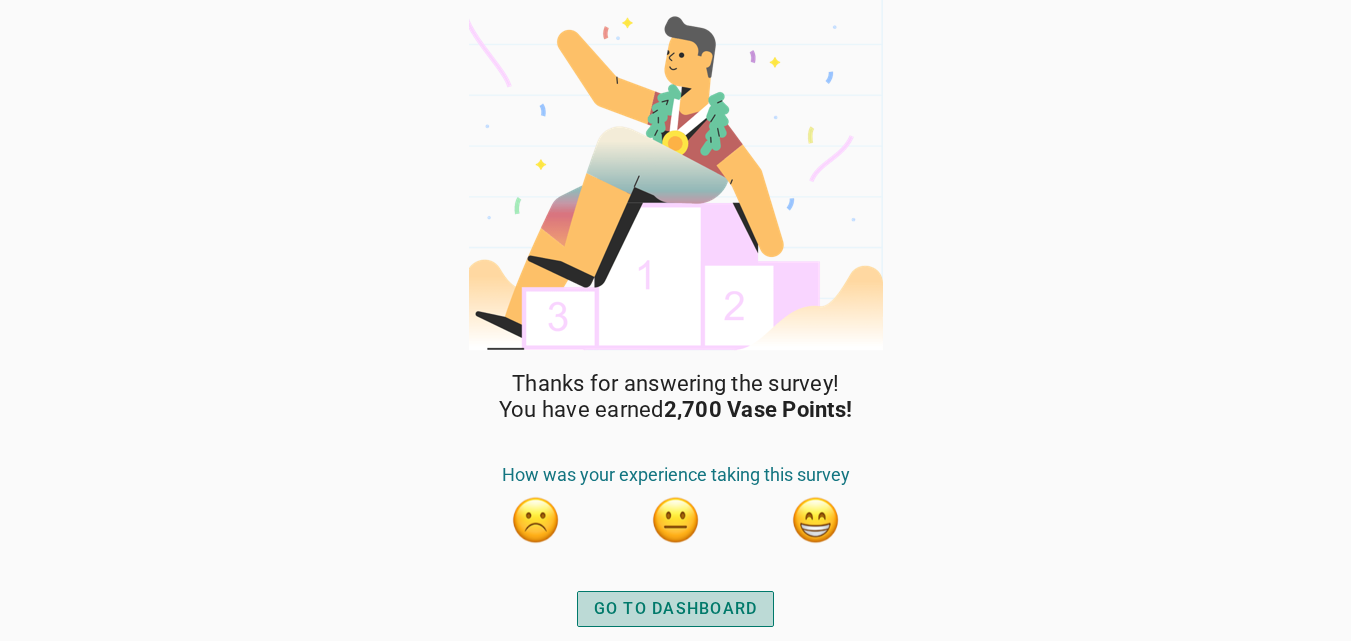 click on "GO TO DASHBOARD" at bounding box center (676, 609) 